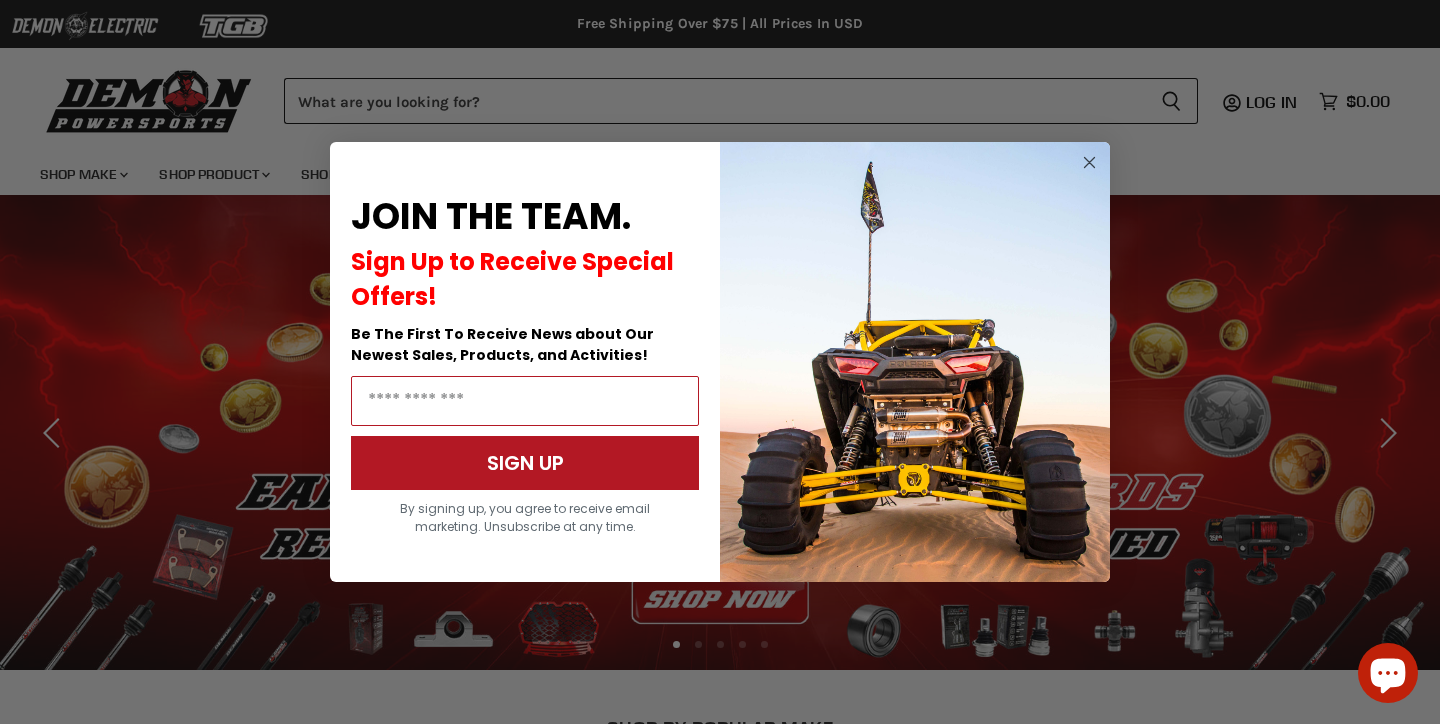 scroll, scrollTop: 0, scrollLeft: 0, axis: both 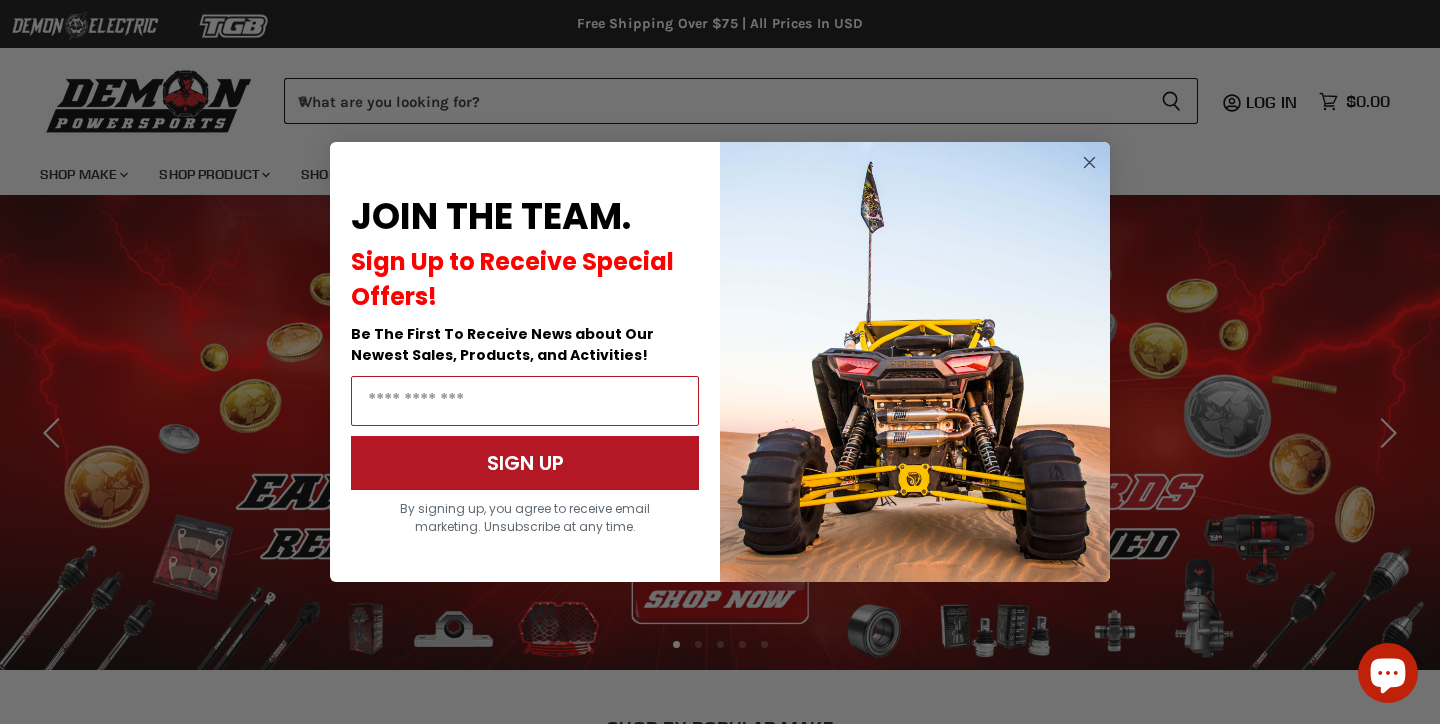 click 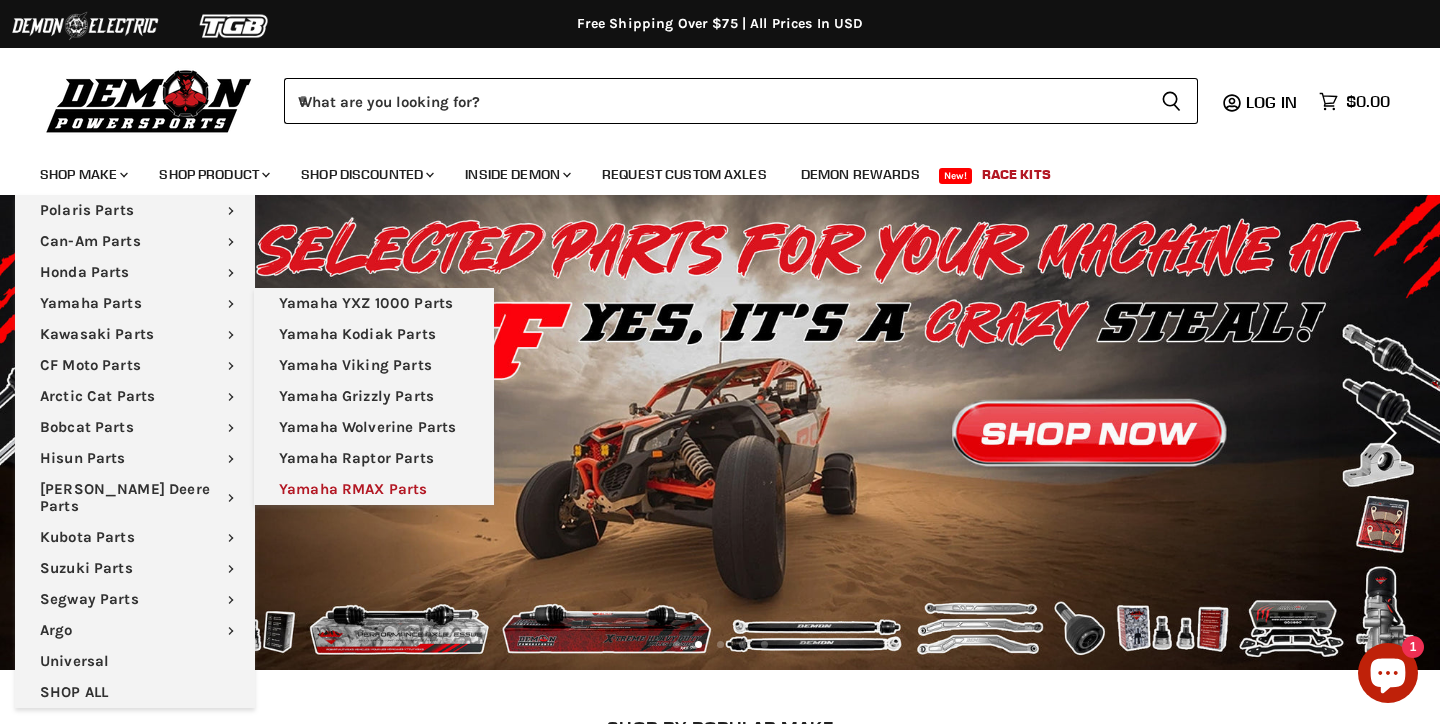 click on "Yamaha RMAX Parts" at bounding box center (374, 489) 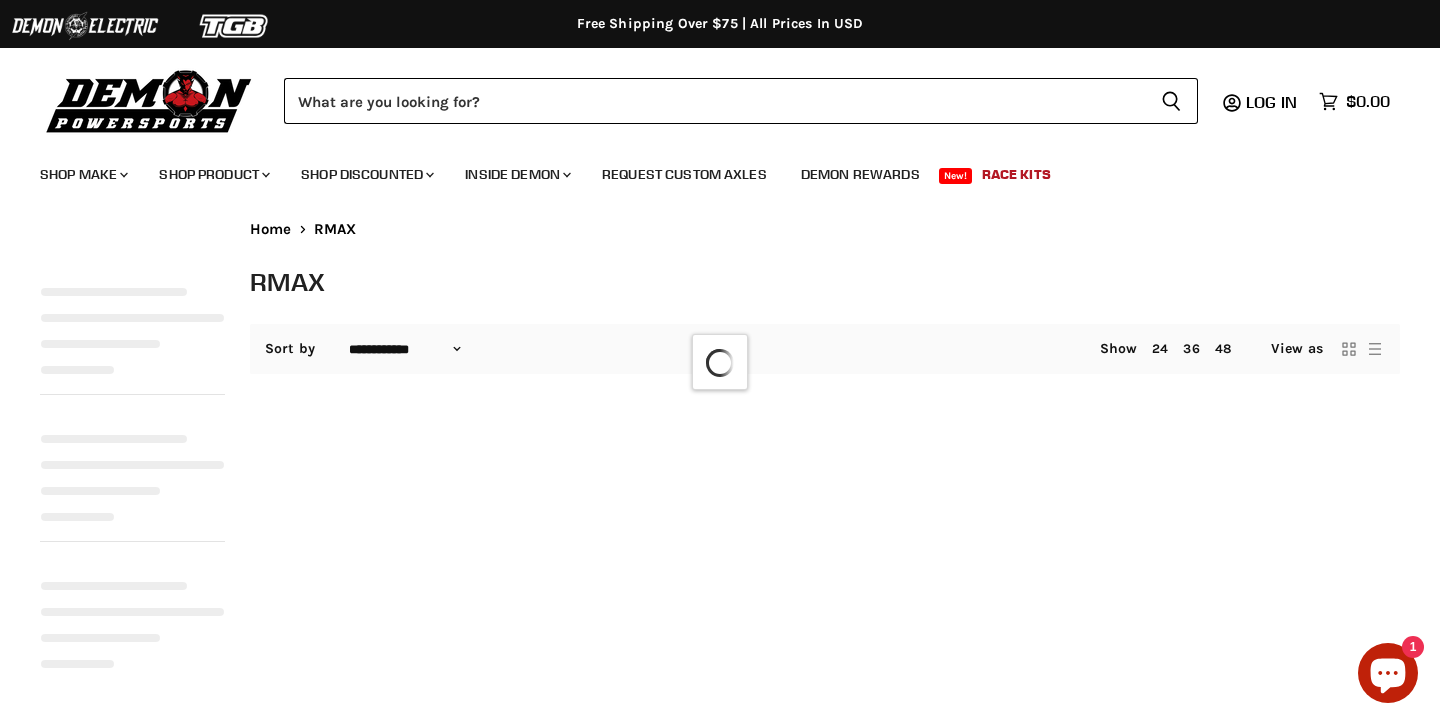 select on "**********" 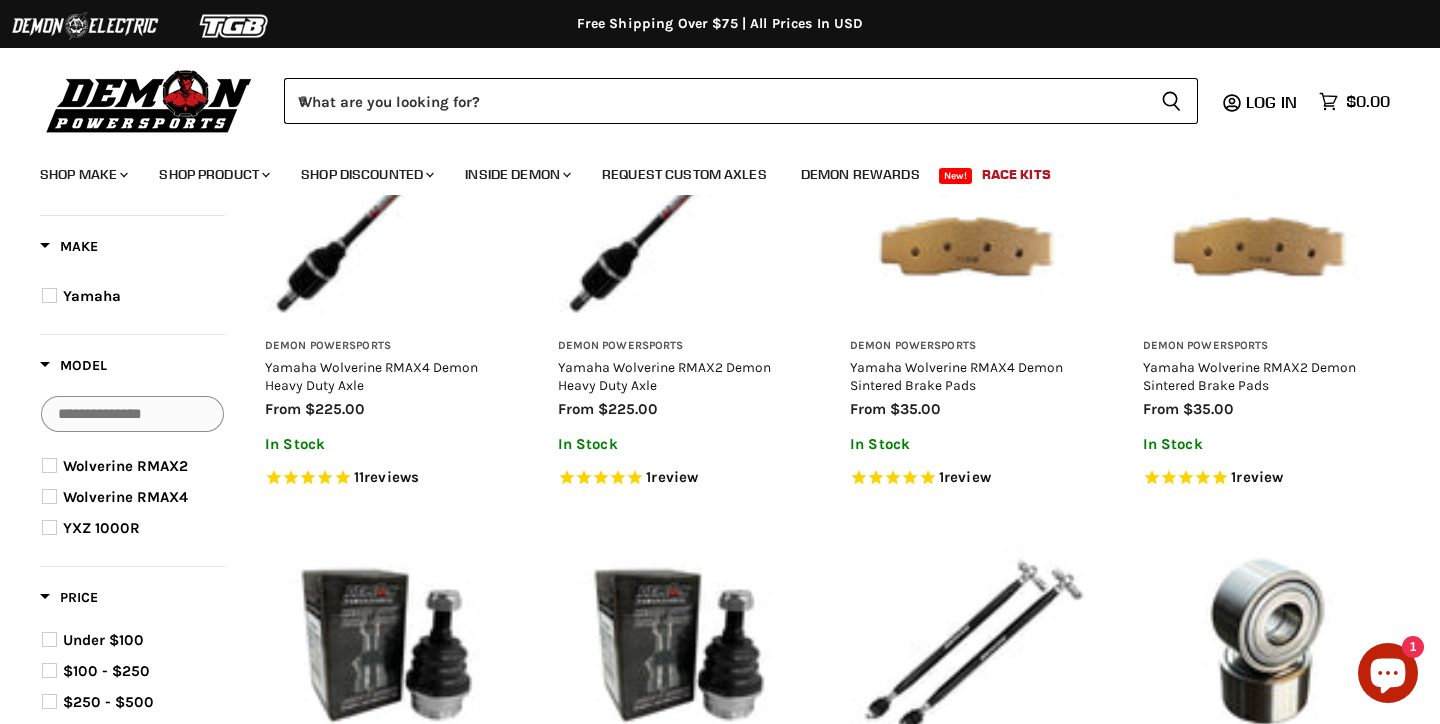 scroll, scrollTop: 329, scrollLeft: 0, axis: vertical 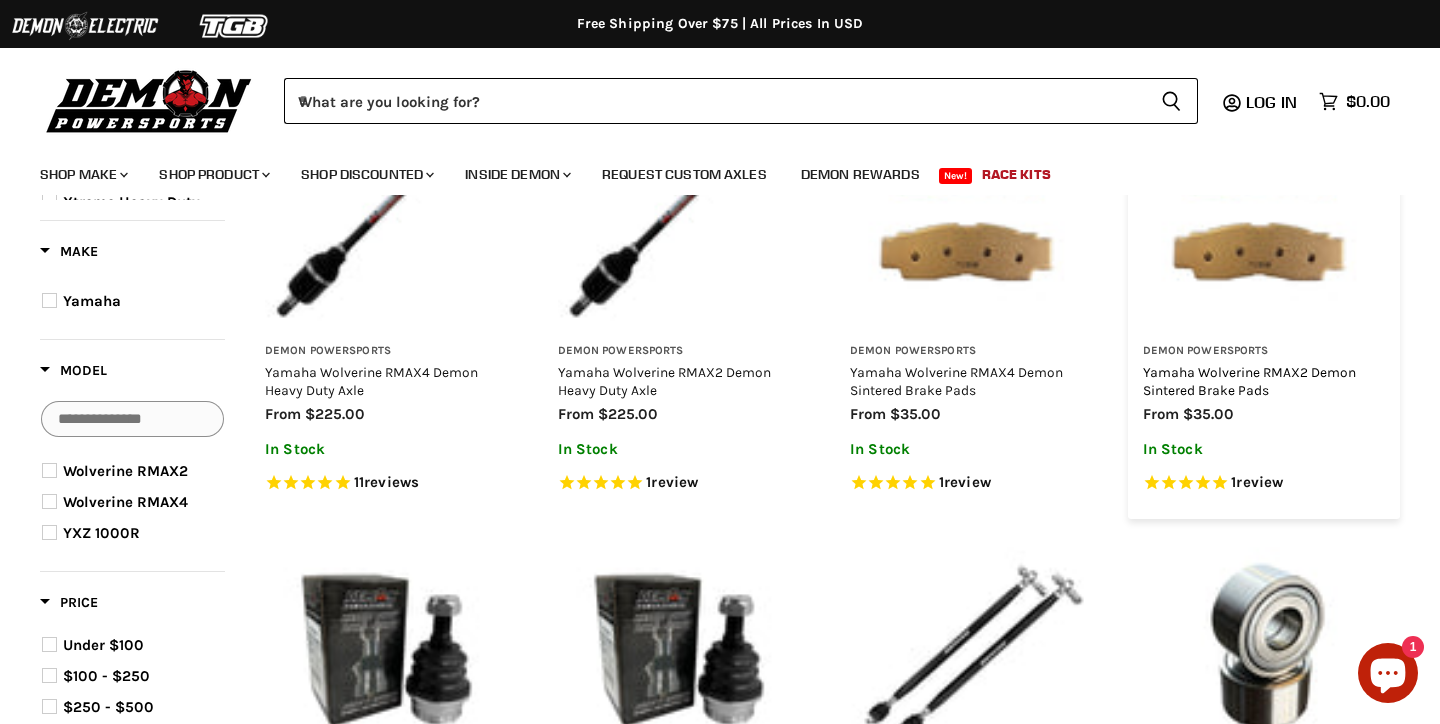 click on "Yamaha Wolverine RMAX2 Demon Sintered Brake Pads" at bounding box center [1249, 381] 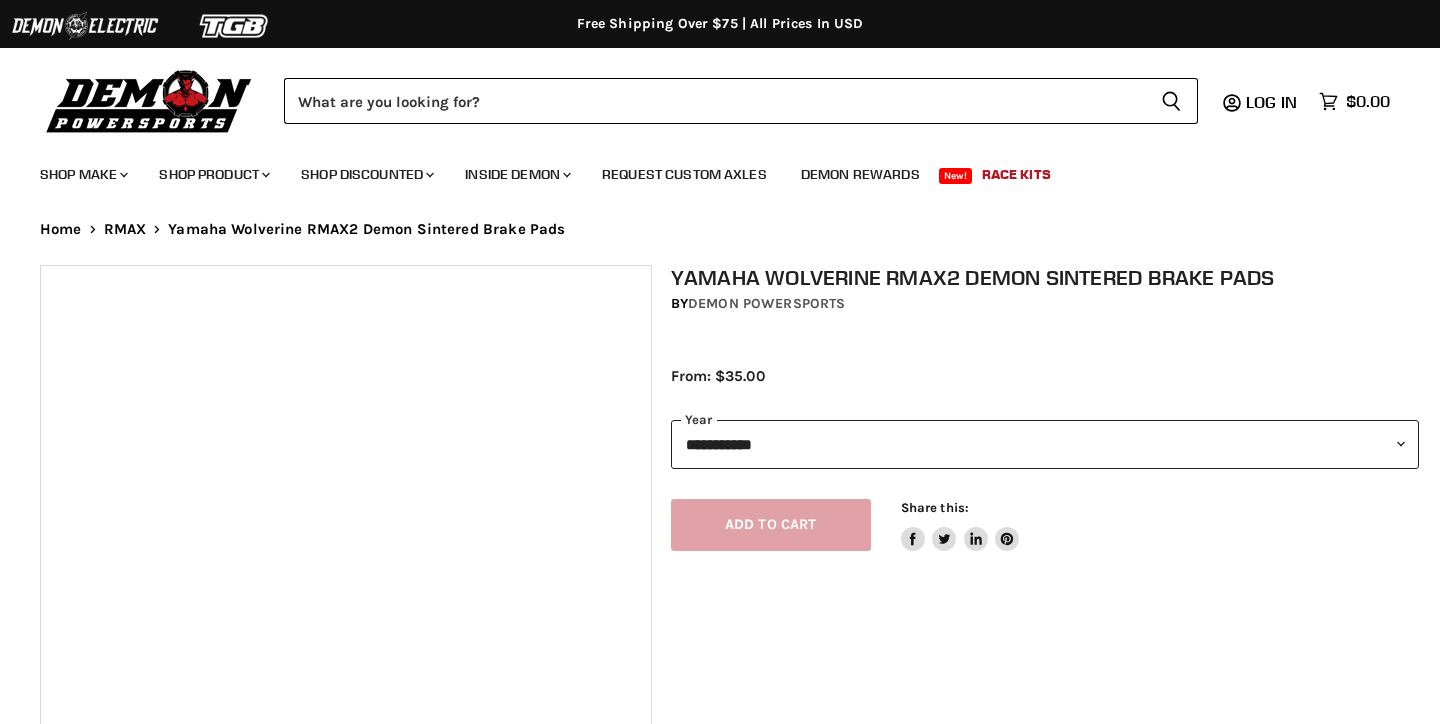 scroll, scrollTop: 0, scrollLeft: 0, axis: both 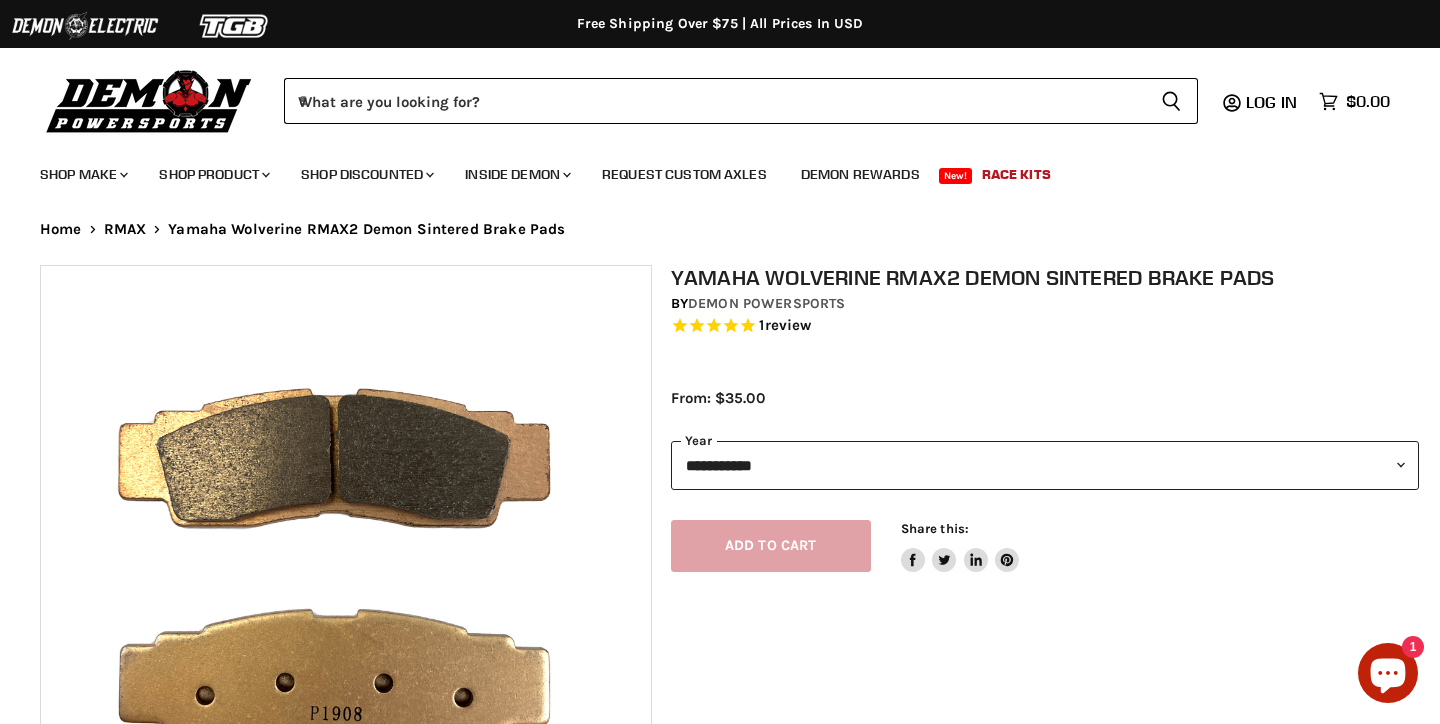 select on "****" 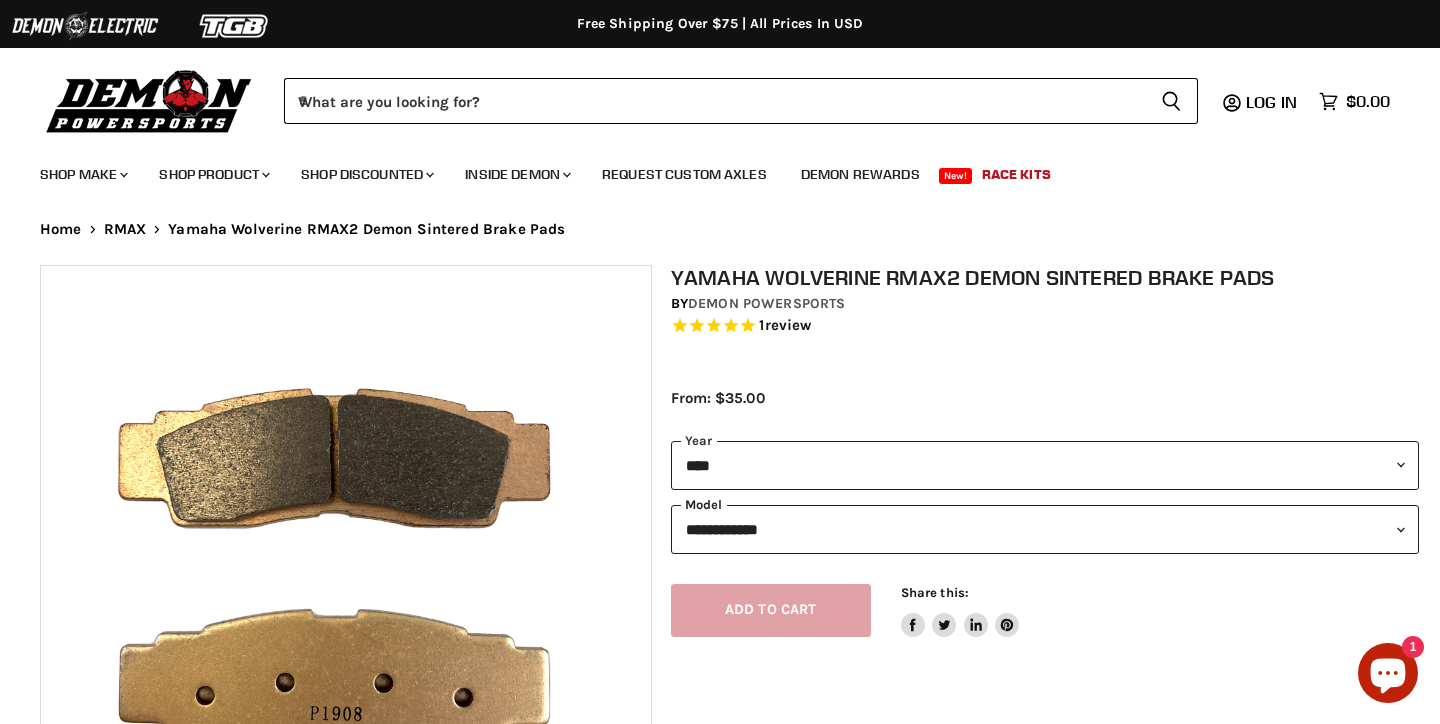 select on "**********" 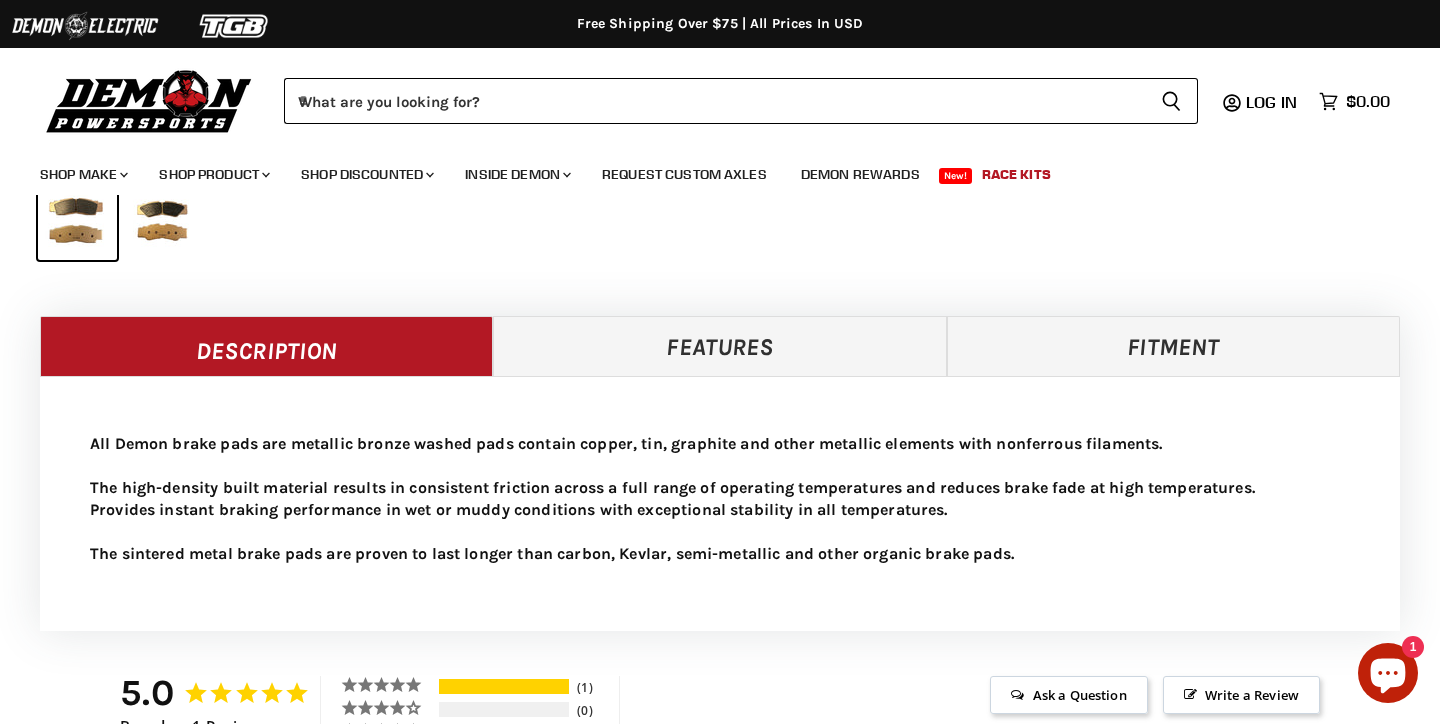 scroll, scrollTop: 736, scrollLeft: 0, axis: vertical 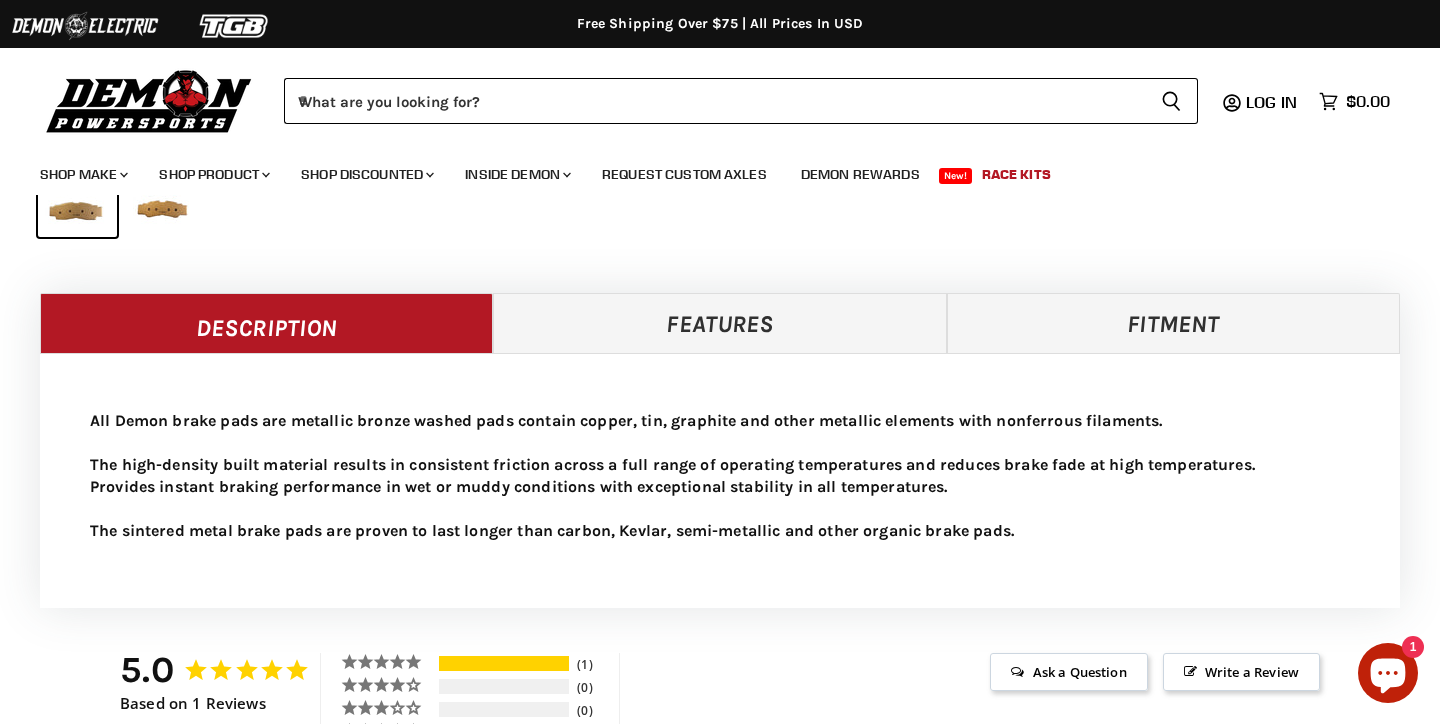 click on "Features" at bounding box center [719, 323] 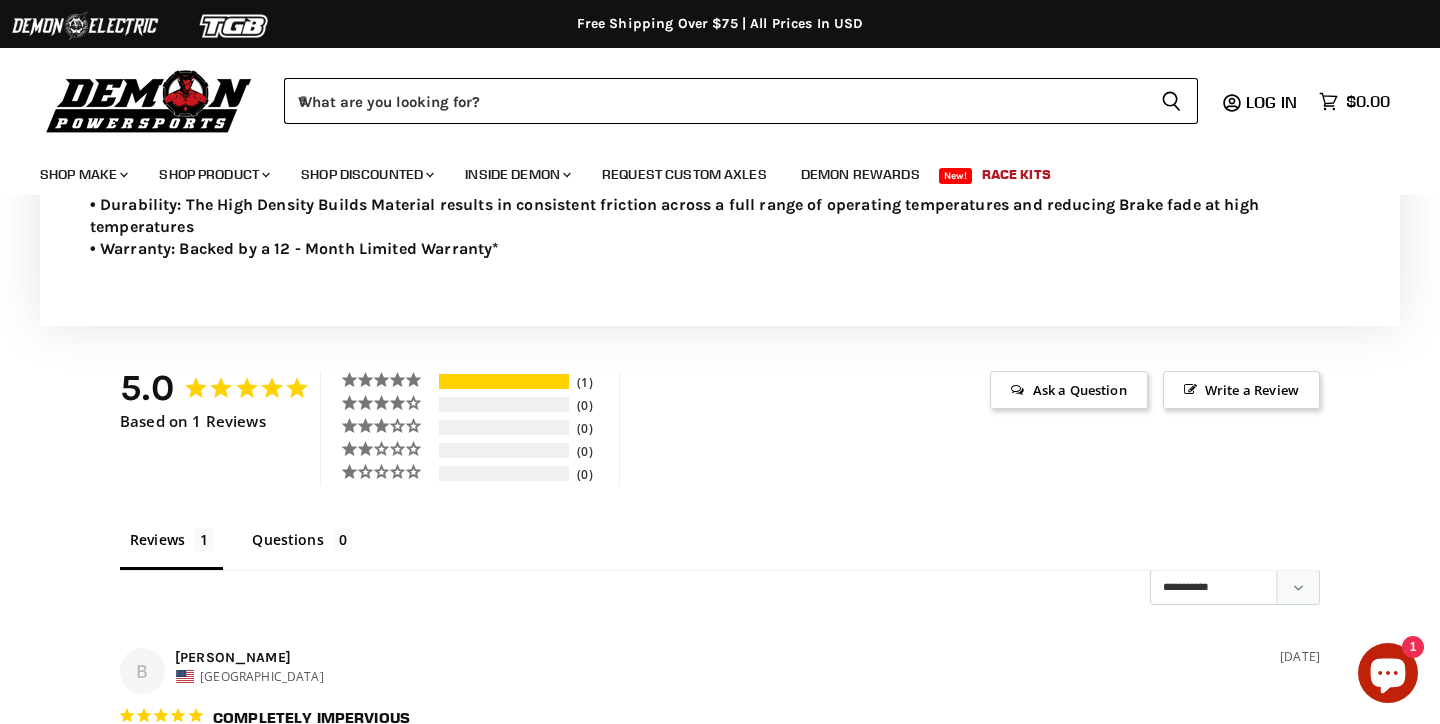 scroll, scrollTop: 951, scrollLeft: 0, axis: vertical 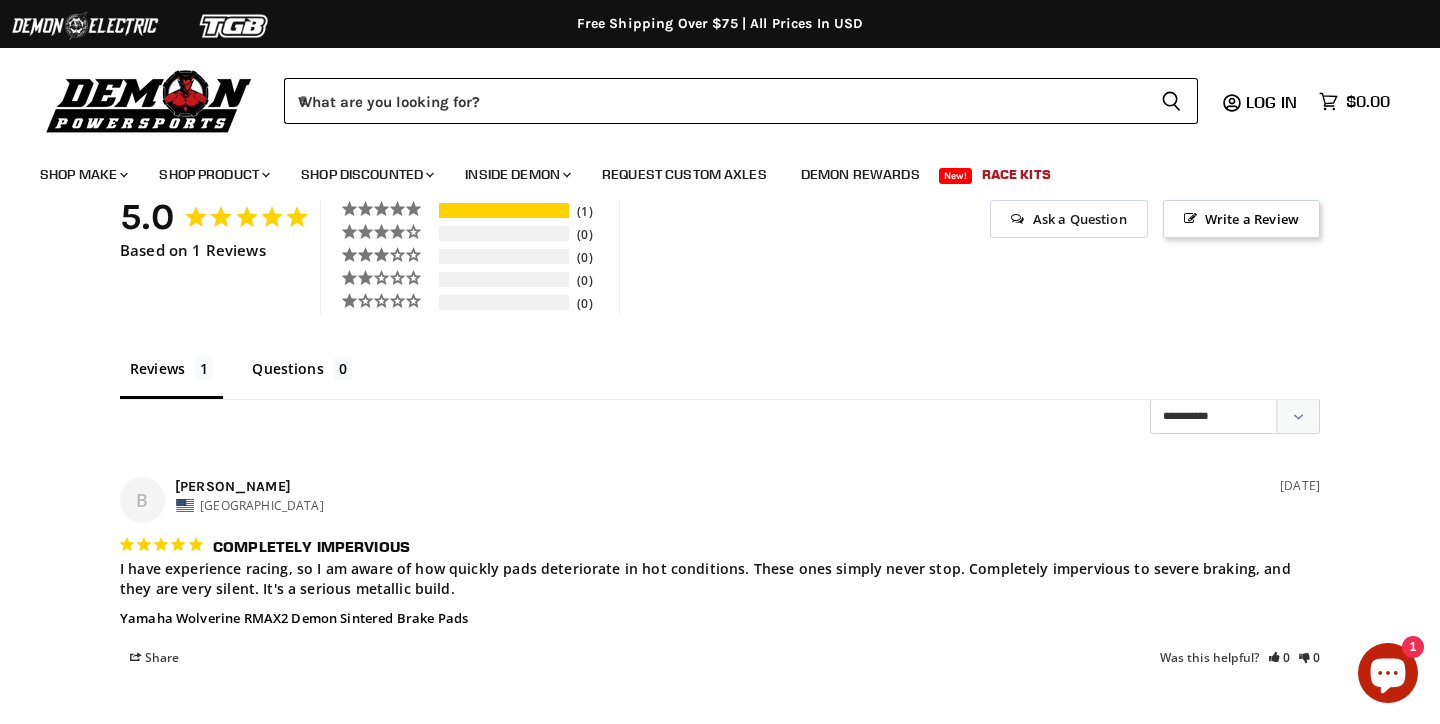 click on "Ask a Question" at bounding box center [1068, 219] 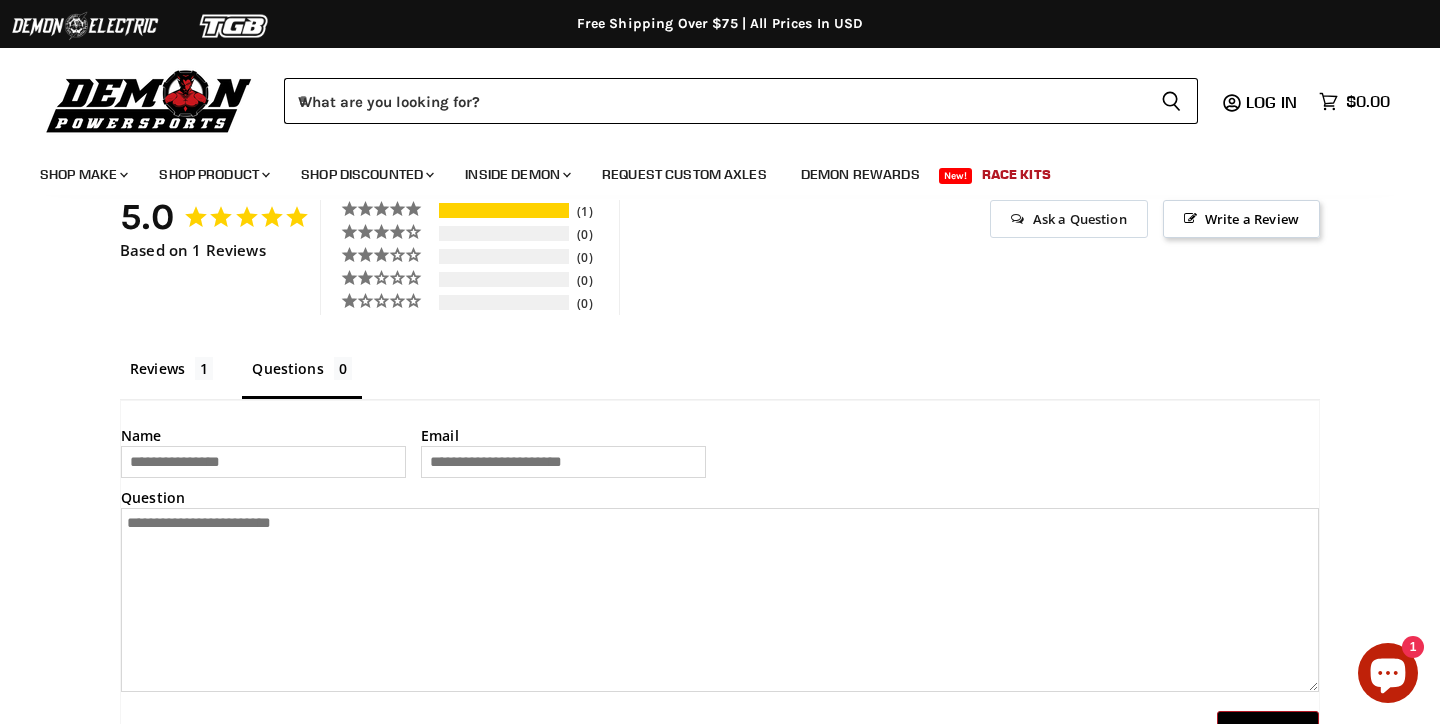scroll, scrollTop: 0, scrollLeft: 0, axis: both 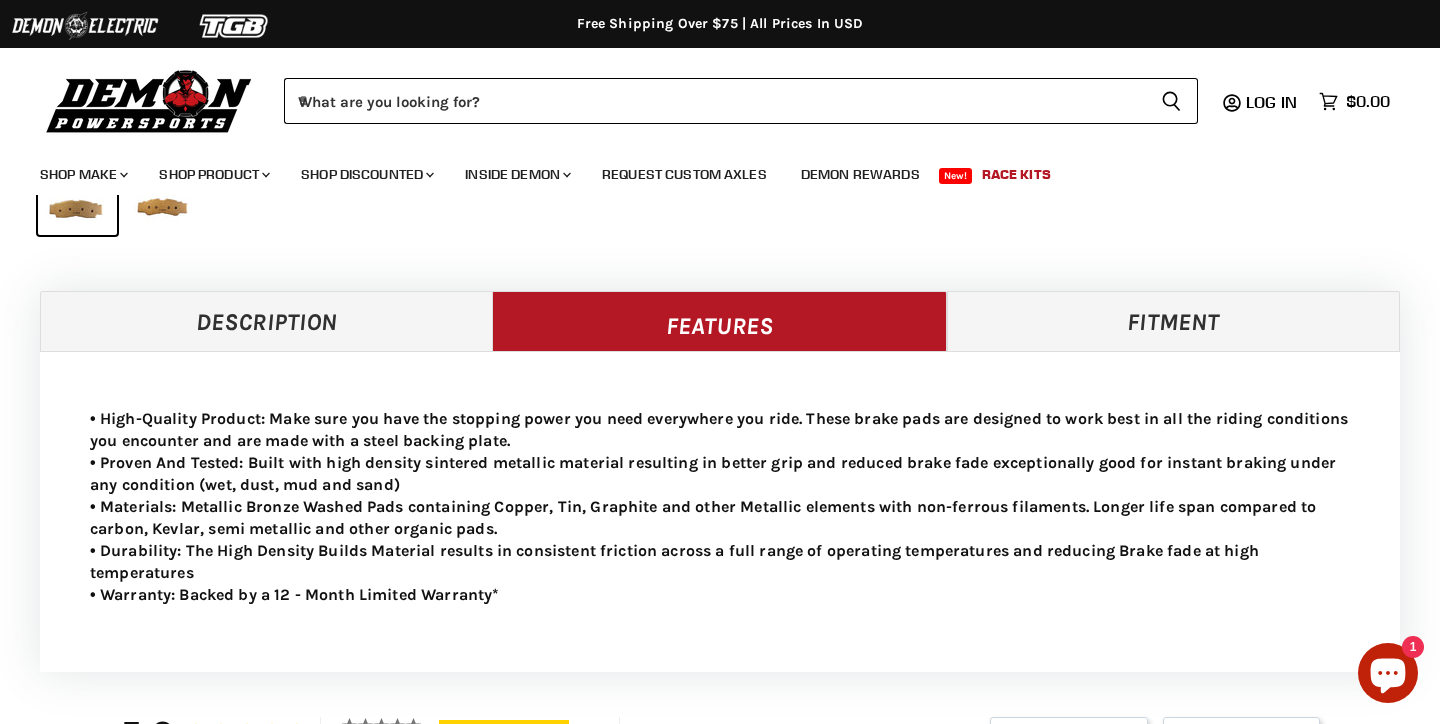 click on "Description" at bounding box center (266, 321) 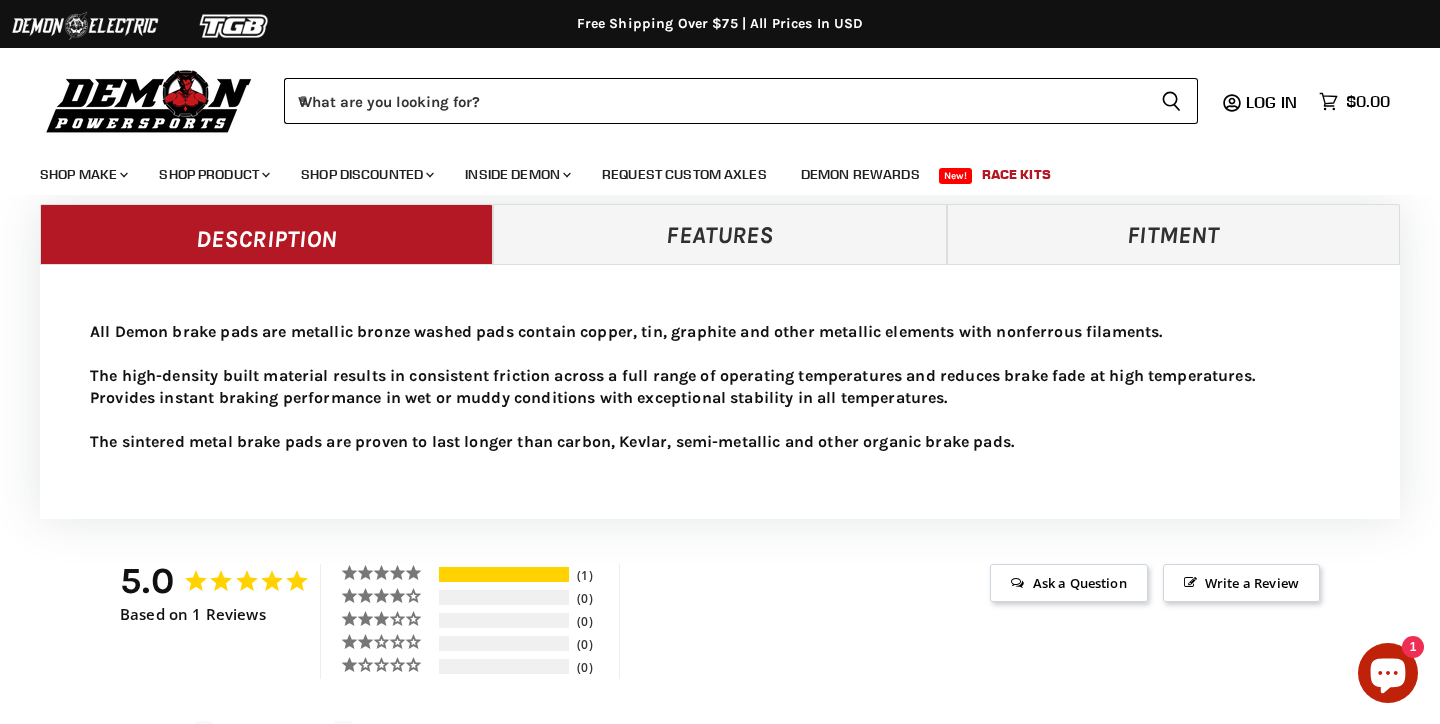 scroll, scrollTop: 825, scrollLeft: 0, axis: vertical 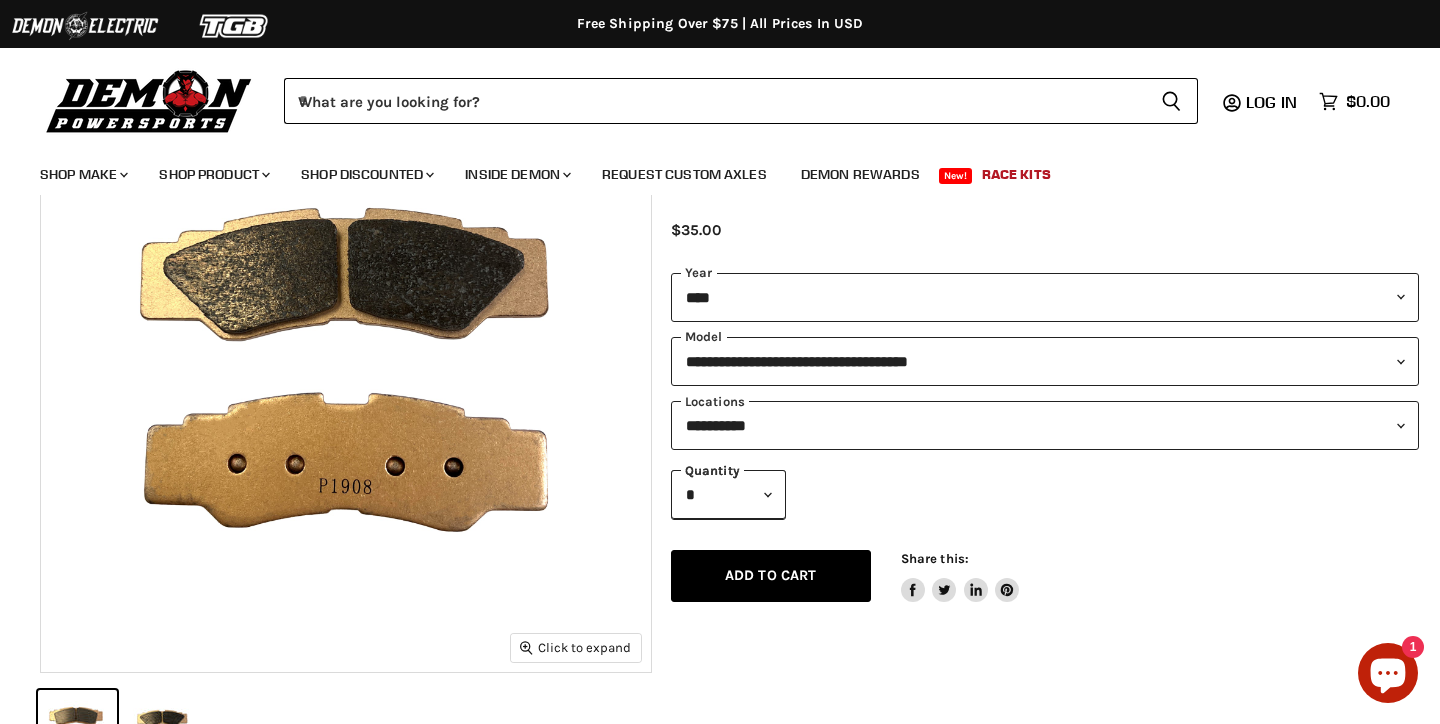 click on "Add to cart" at bounding box center (771, 575) 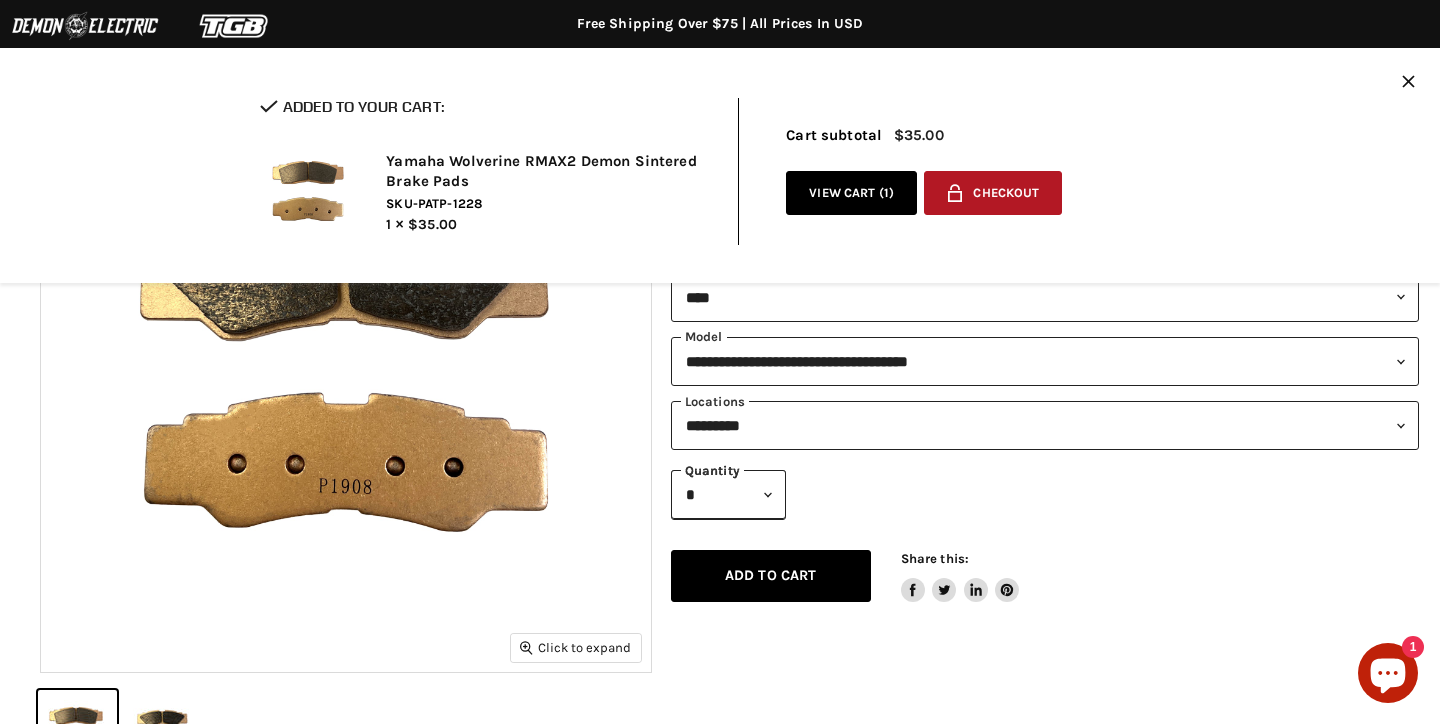 click on "Add to cart
Spinner icon" at bounding box center (771, 576) 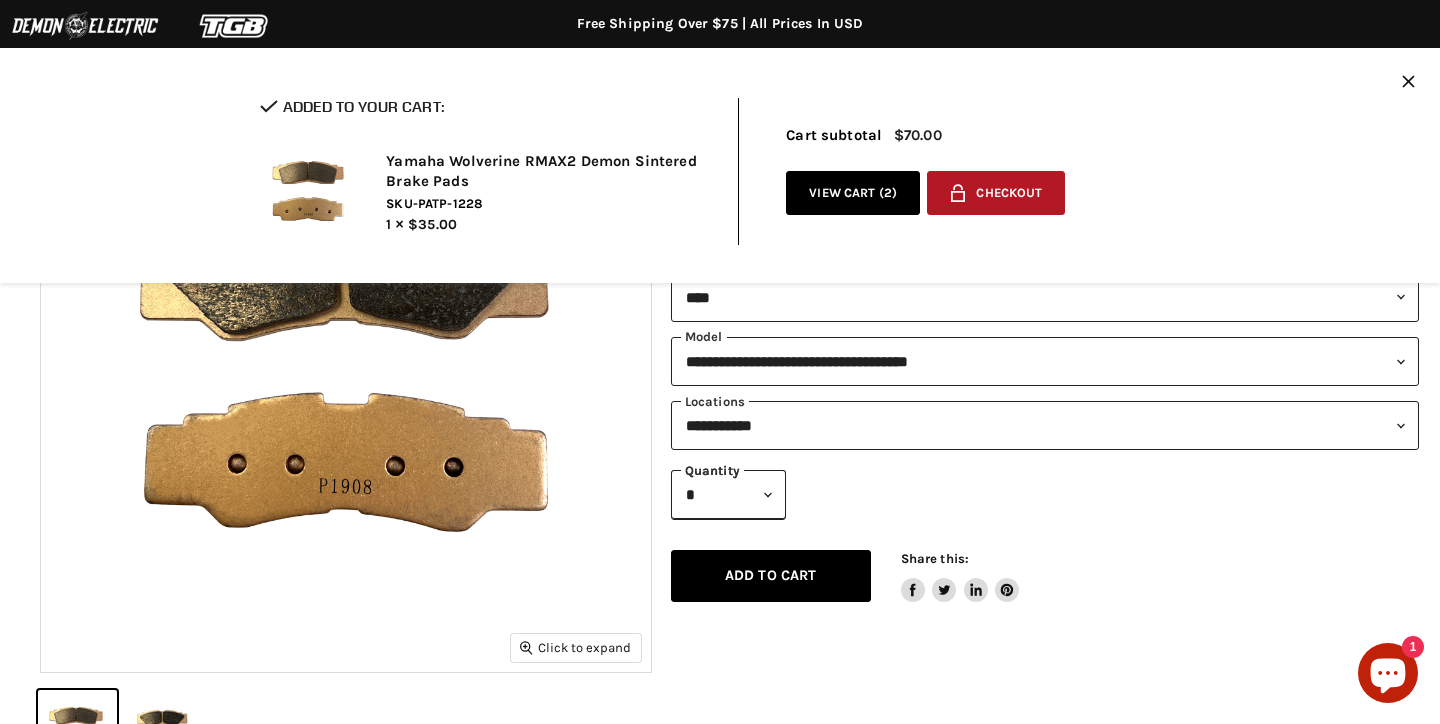 click on "Add to cart
Spinner icon" at bounding box center (771, 576) 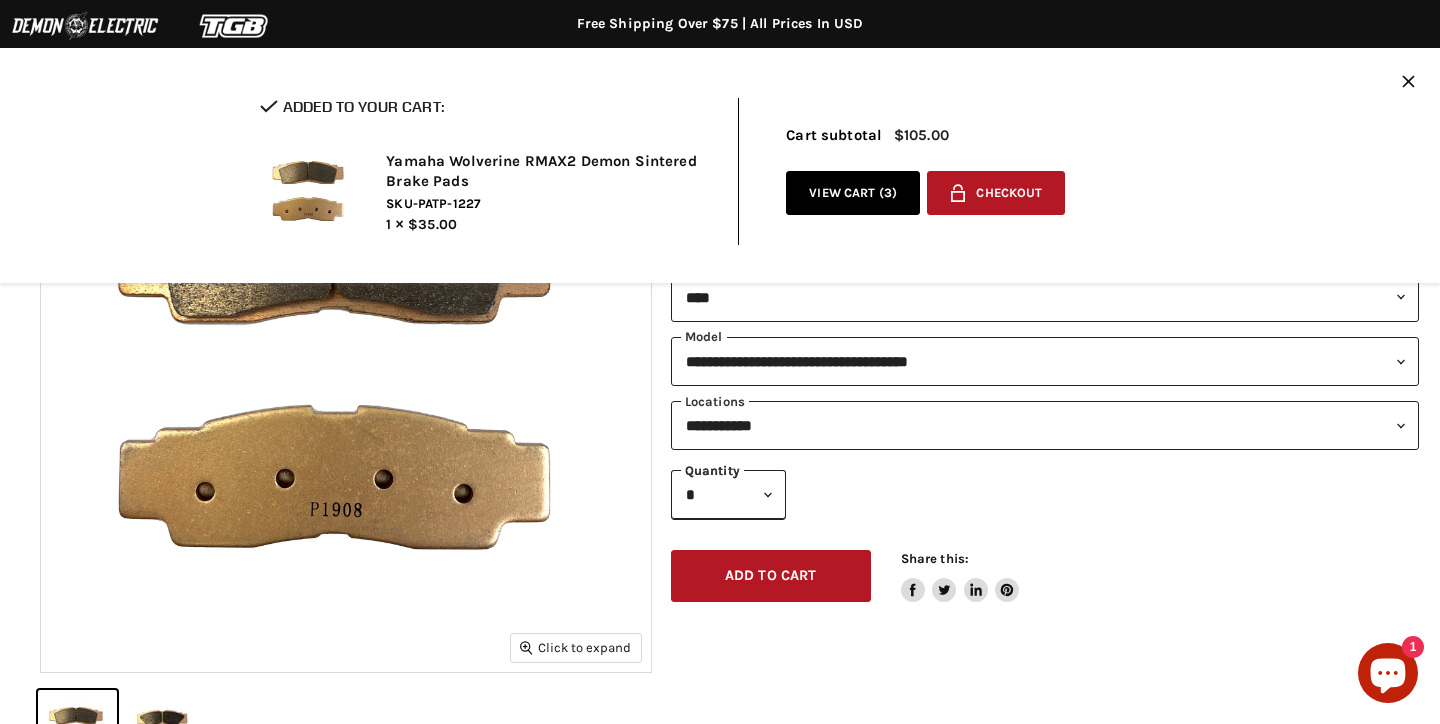 select on "**********" 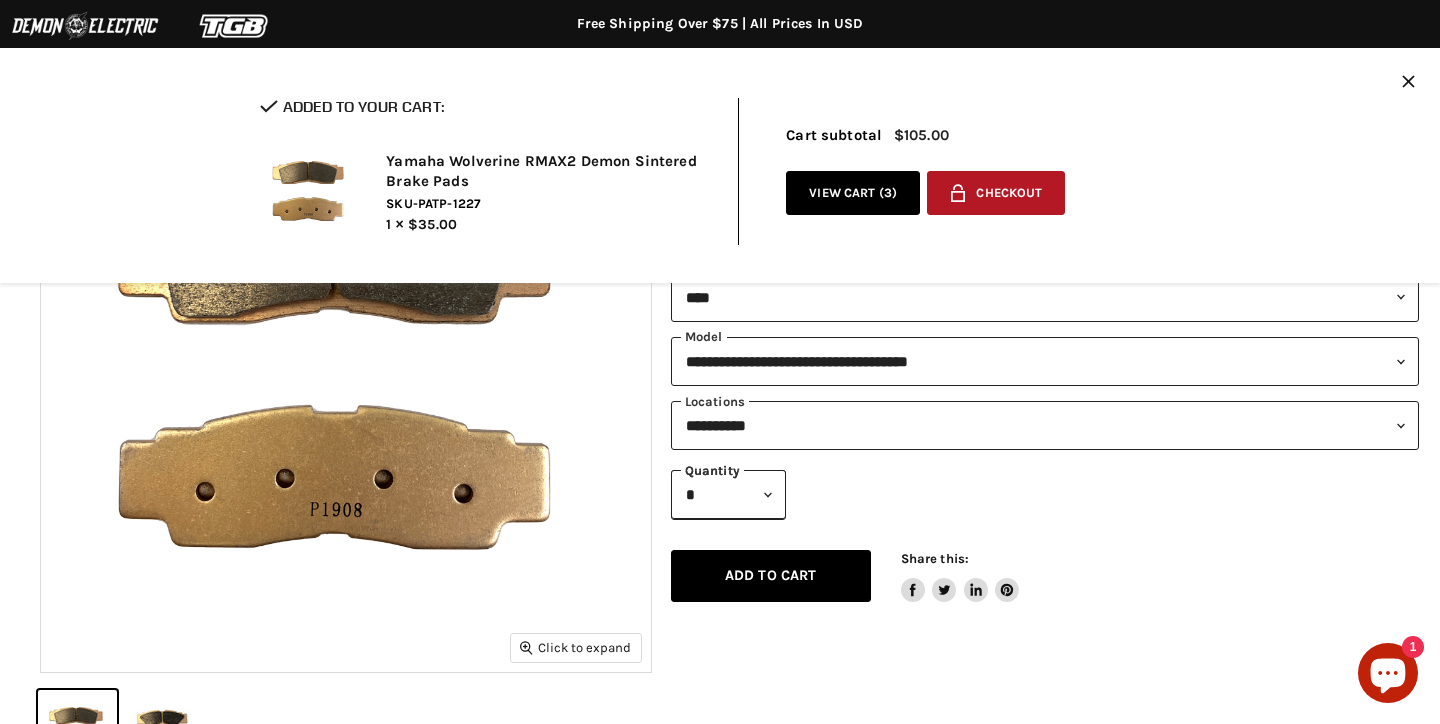 click on "Add to cart" at bounding box center [771, 575] 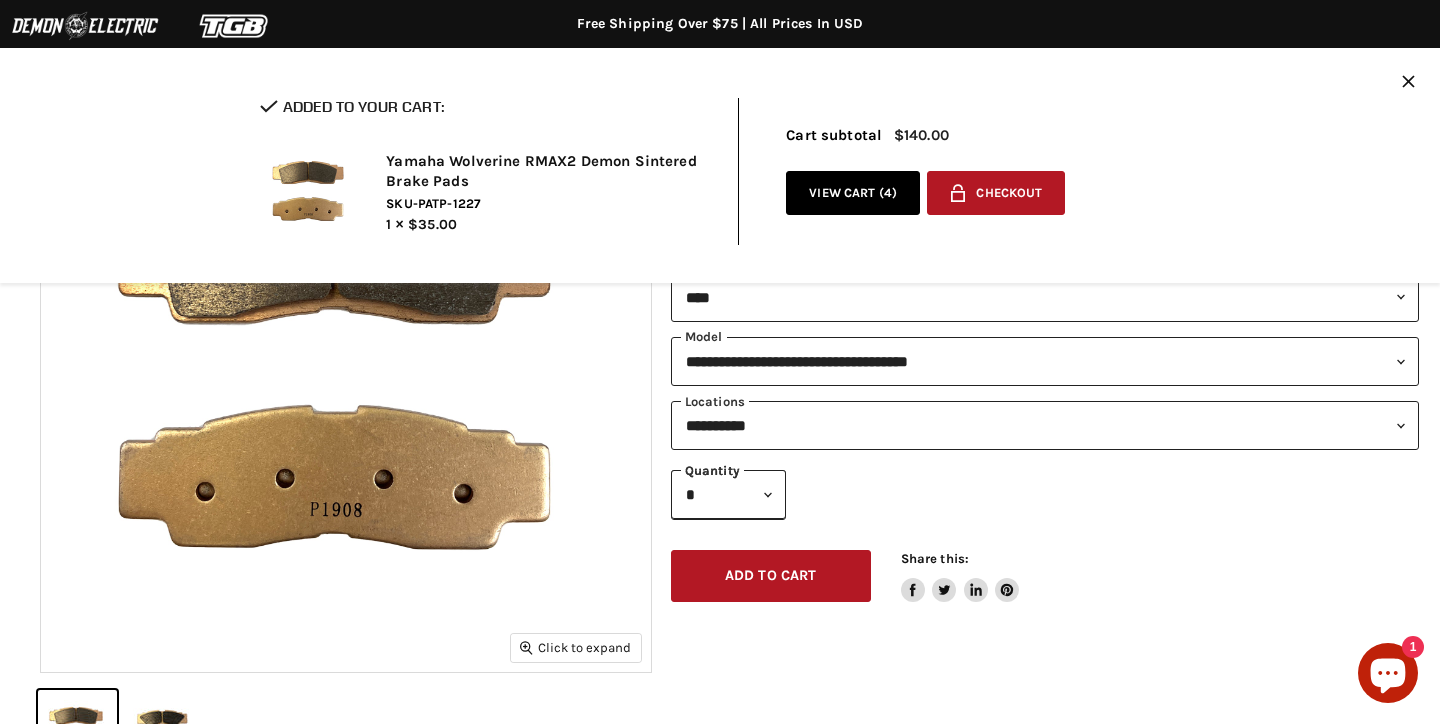 click on "View cart ( 4 )" at bounding box center (853, 193) 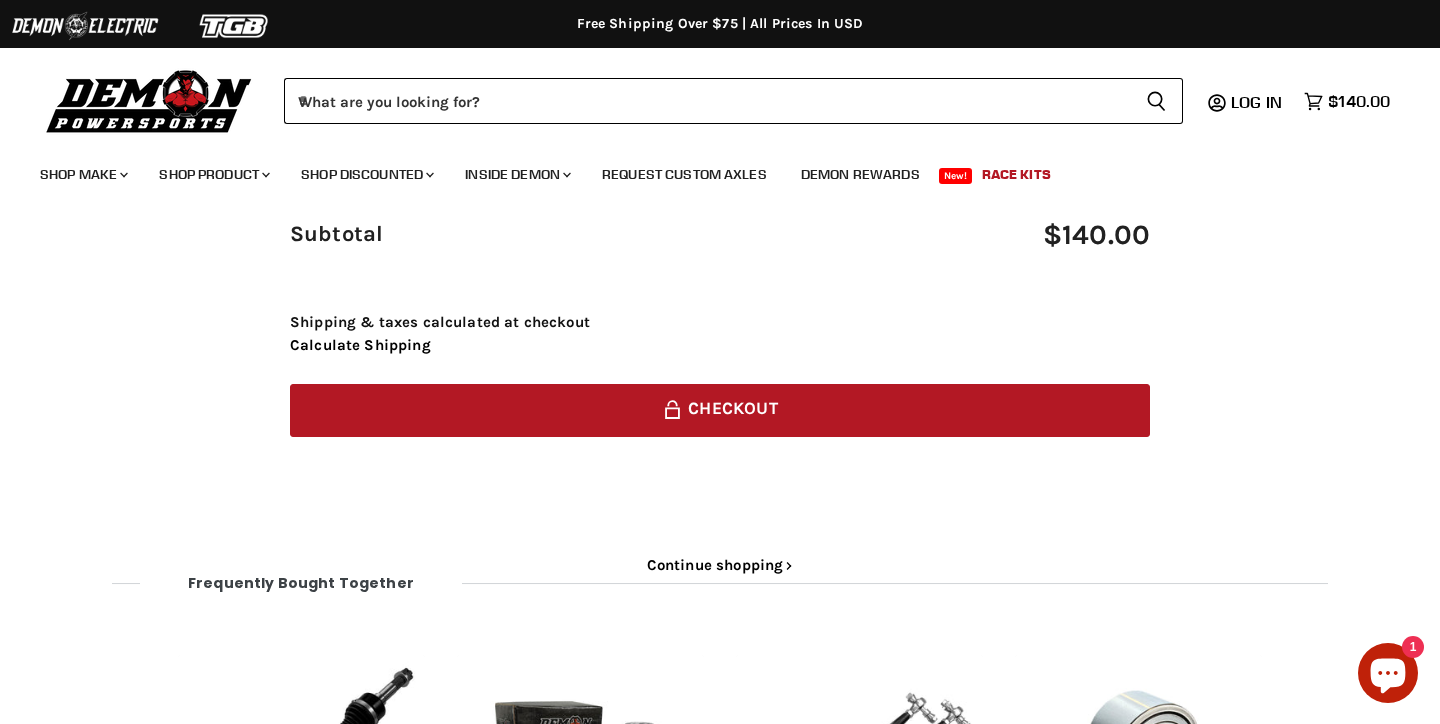 scroll, scrollTop: 1300, scrollLeft: 0, axis: vertical 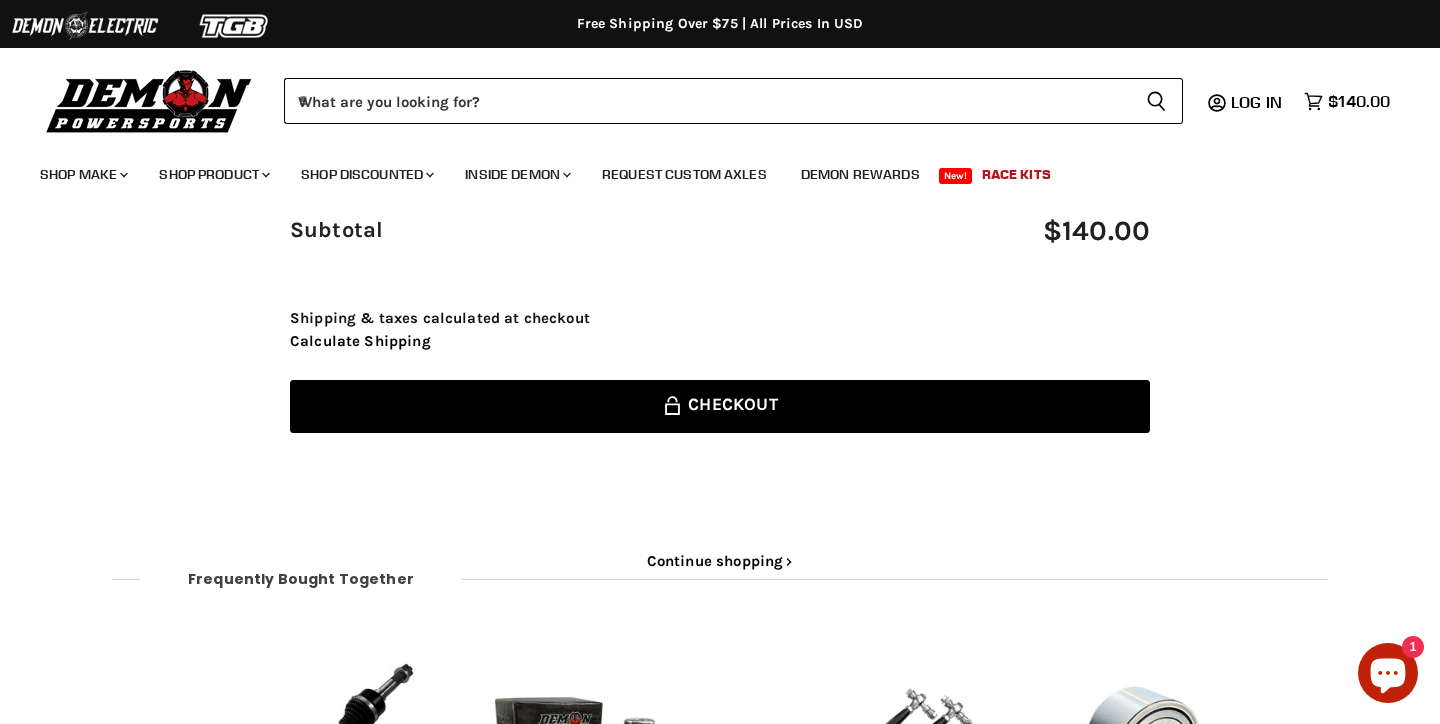 click on "Lock icon
Checkout" at bounding box center [720, 406] 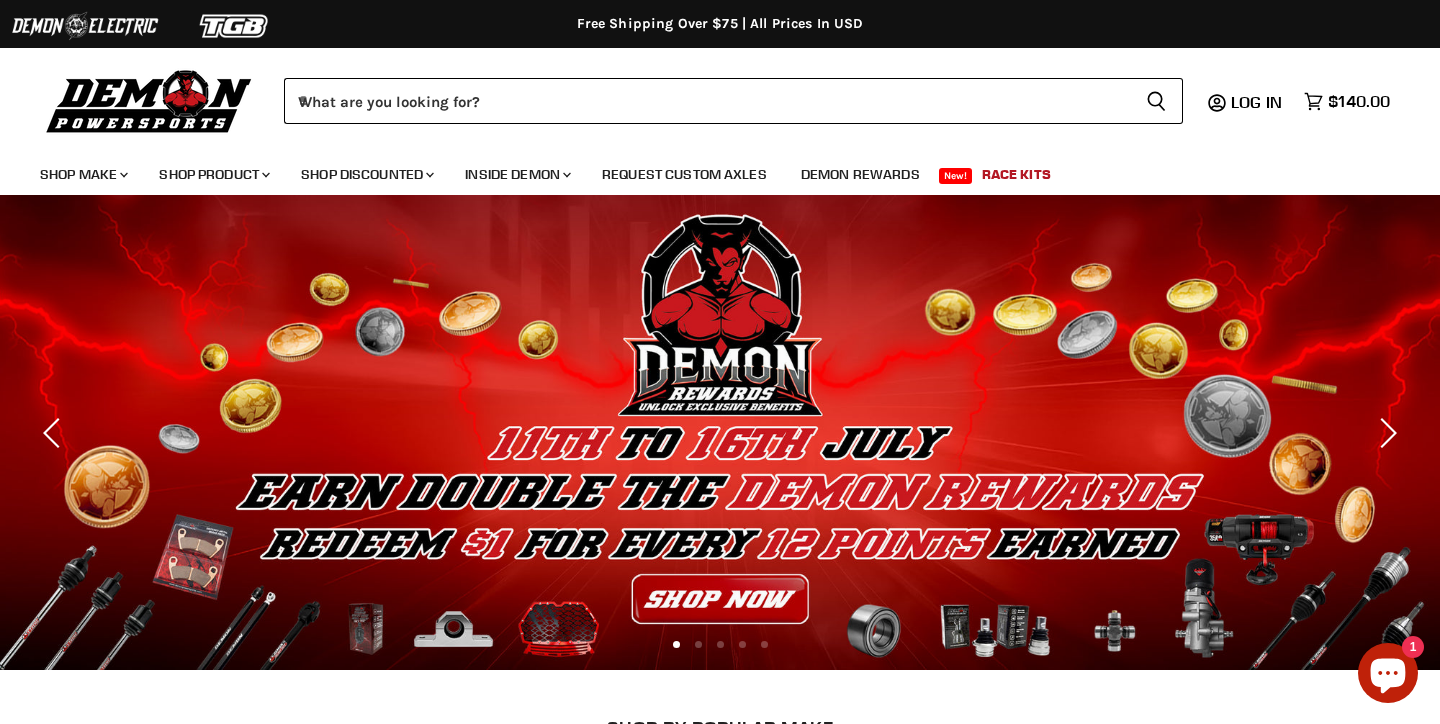 scroll, scrollTop: 0, scrollLeft: 0, axis: both 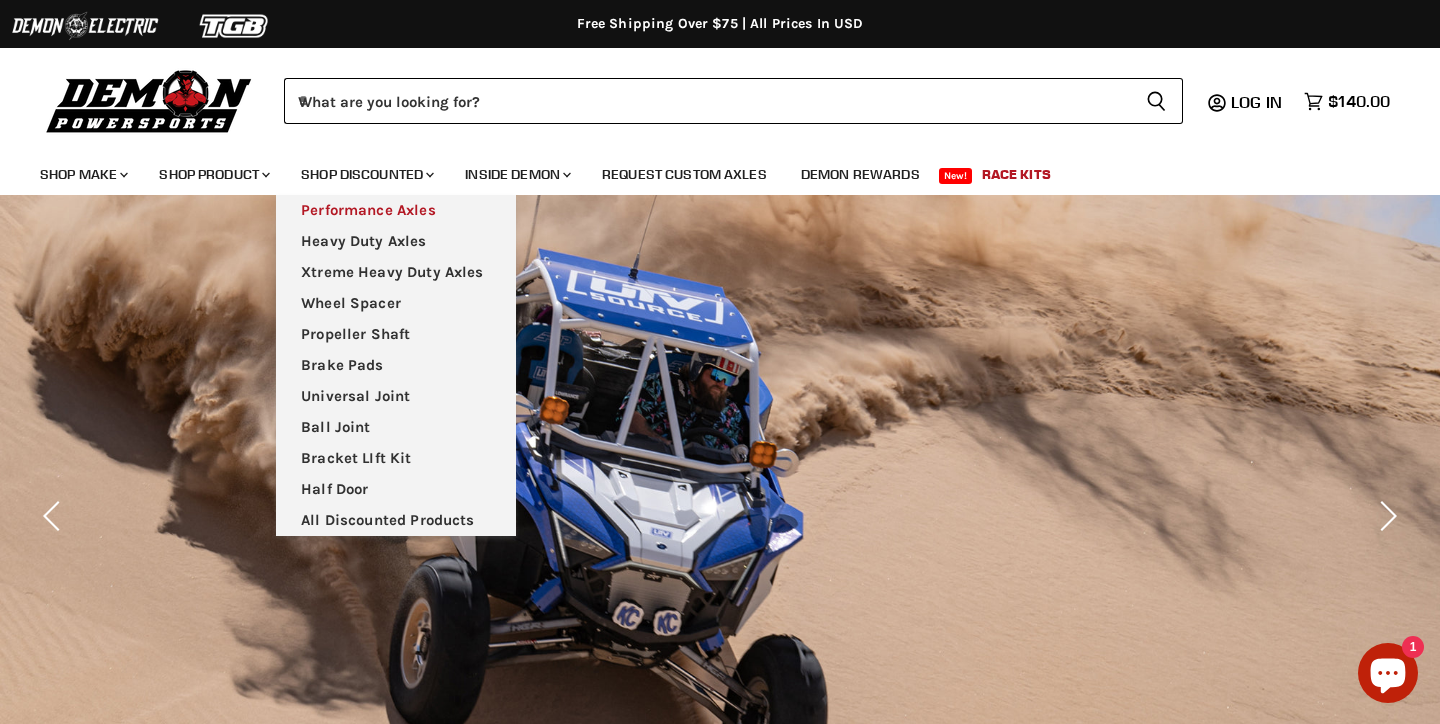 click on "Performance Axles" at bounding box center (396, 210) 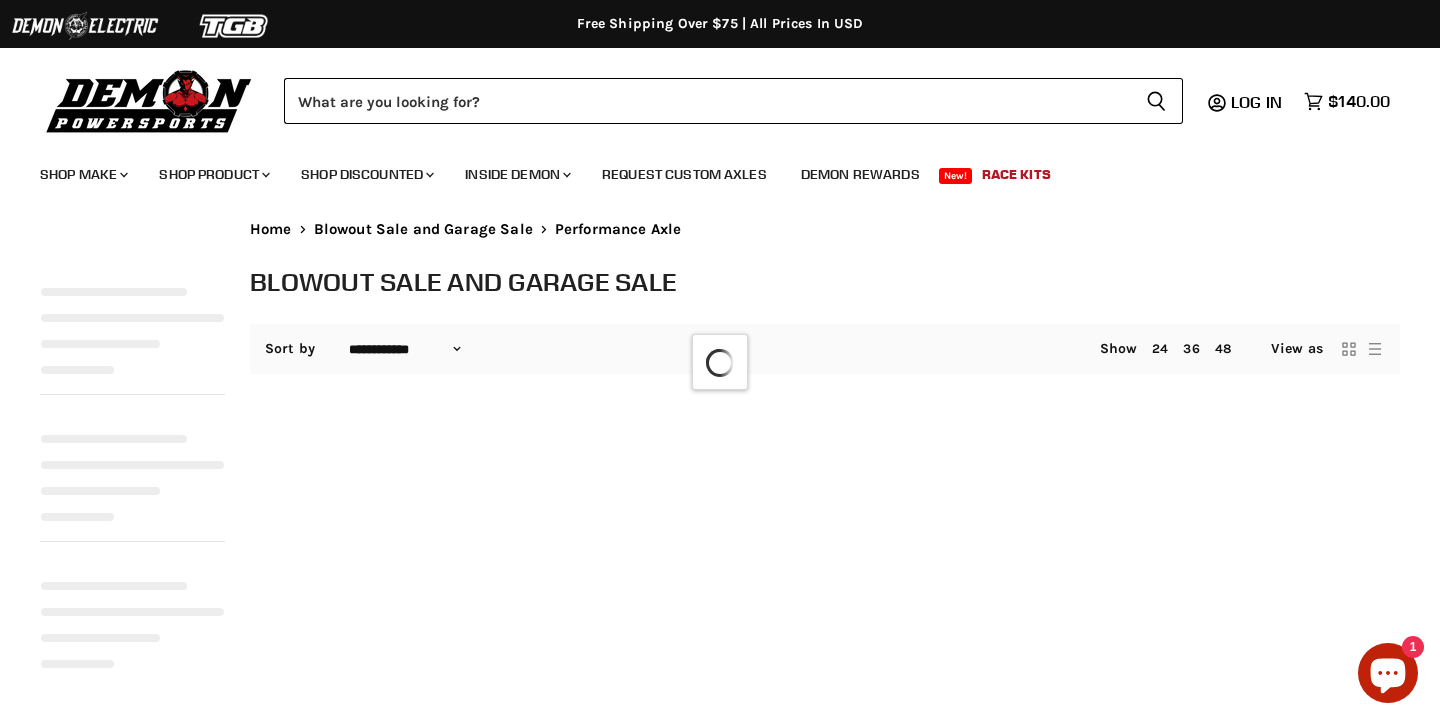 select on "**********" 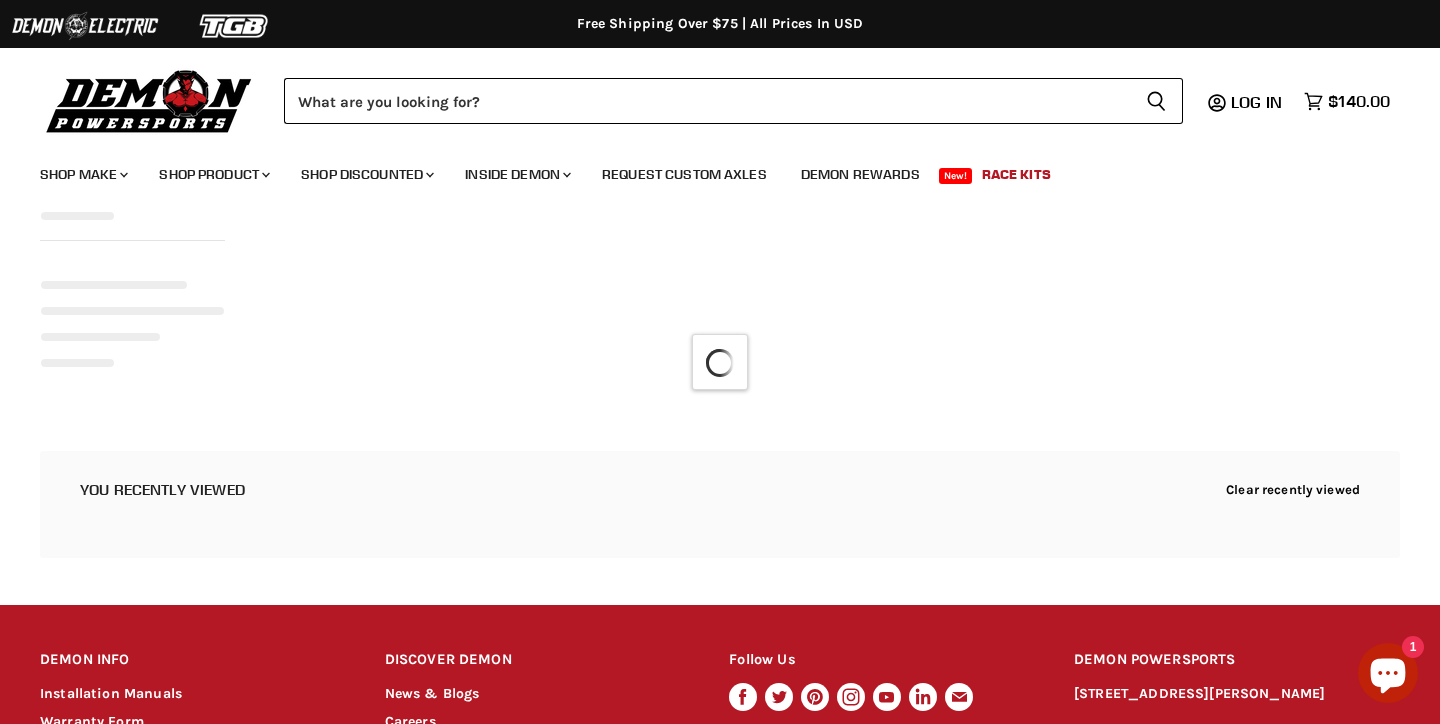 select on "**********" 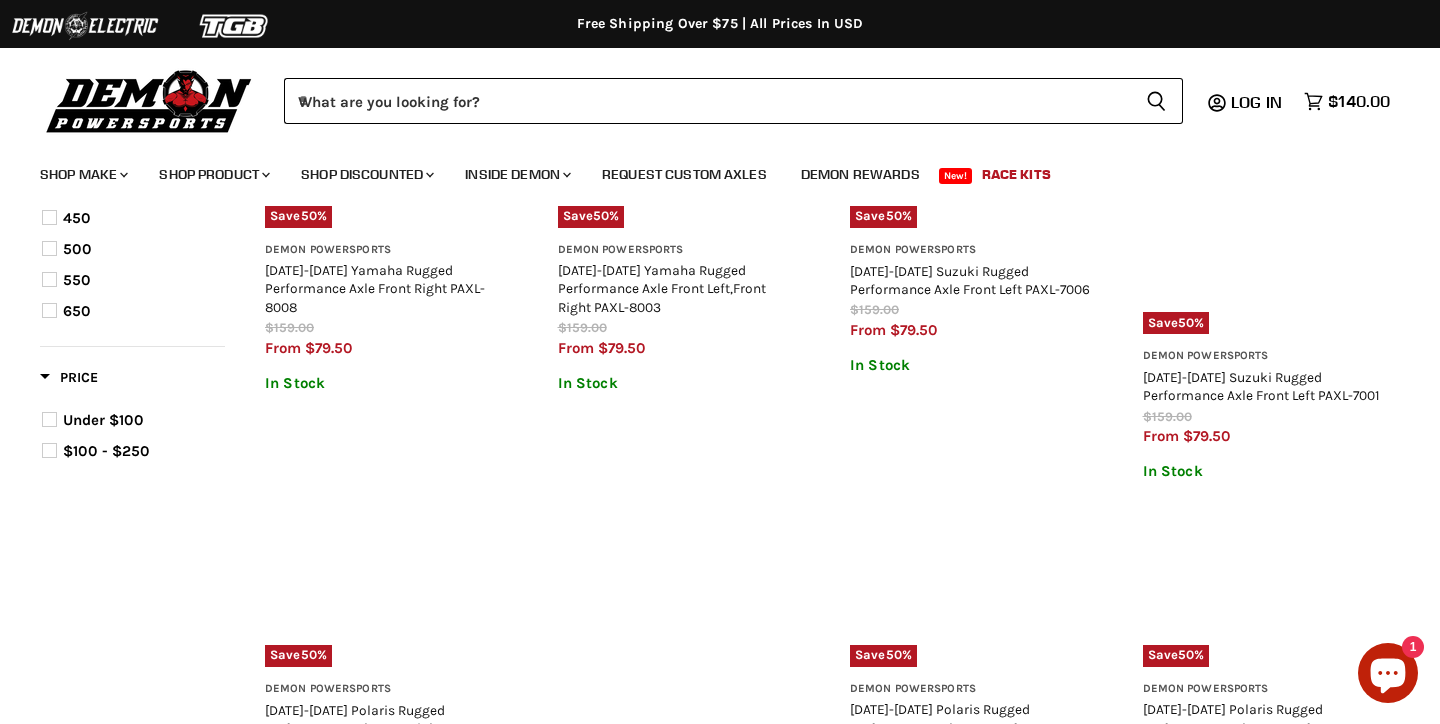 scroll, scrollTop: 597, scrollLeft: 0, axis: vertical 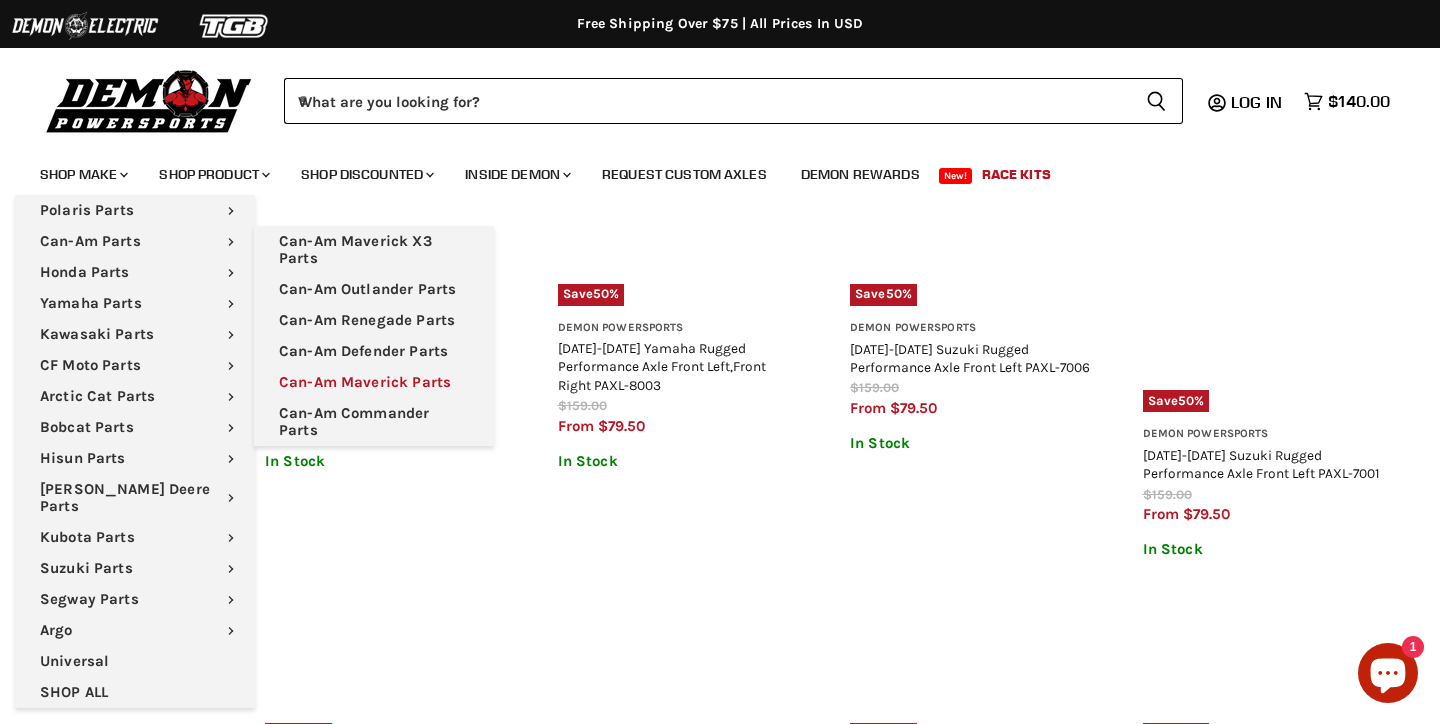 click on "Can-Am Maverick Parts" at bounding box center (374, 382) 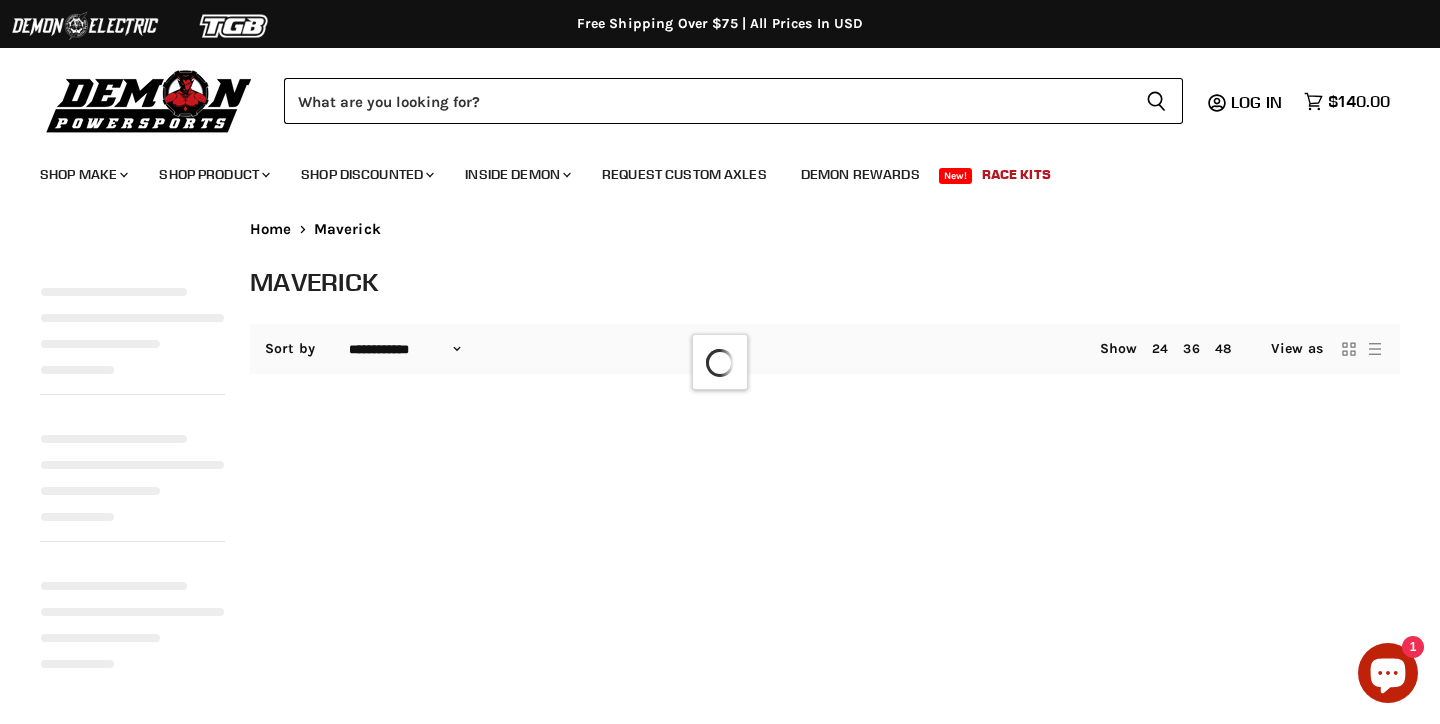 select on "**********" 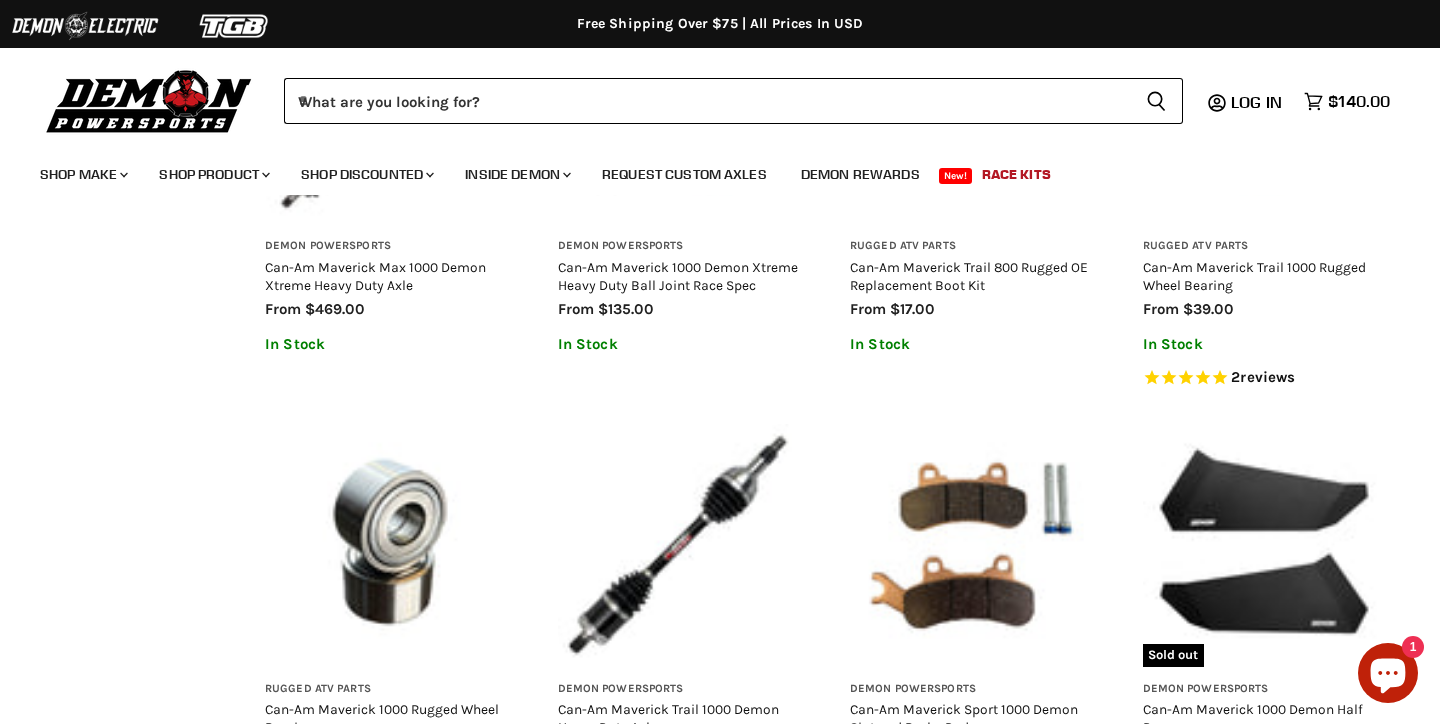scroll, scrollTop: 2009, scrollLeft: 0, axis: vertical 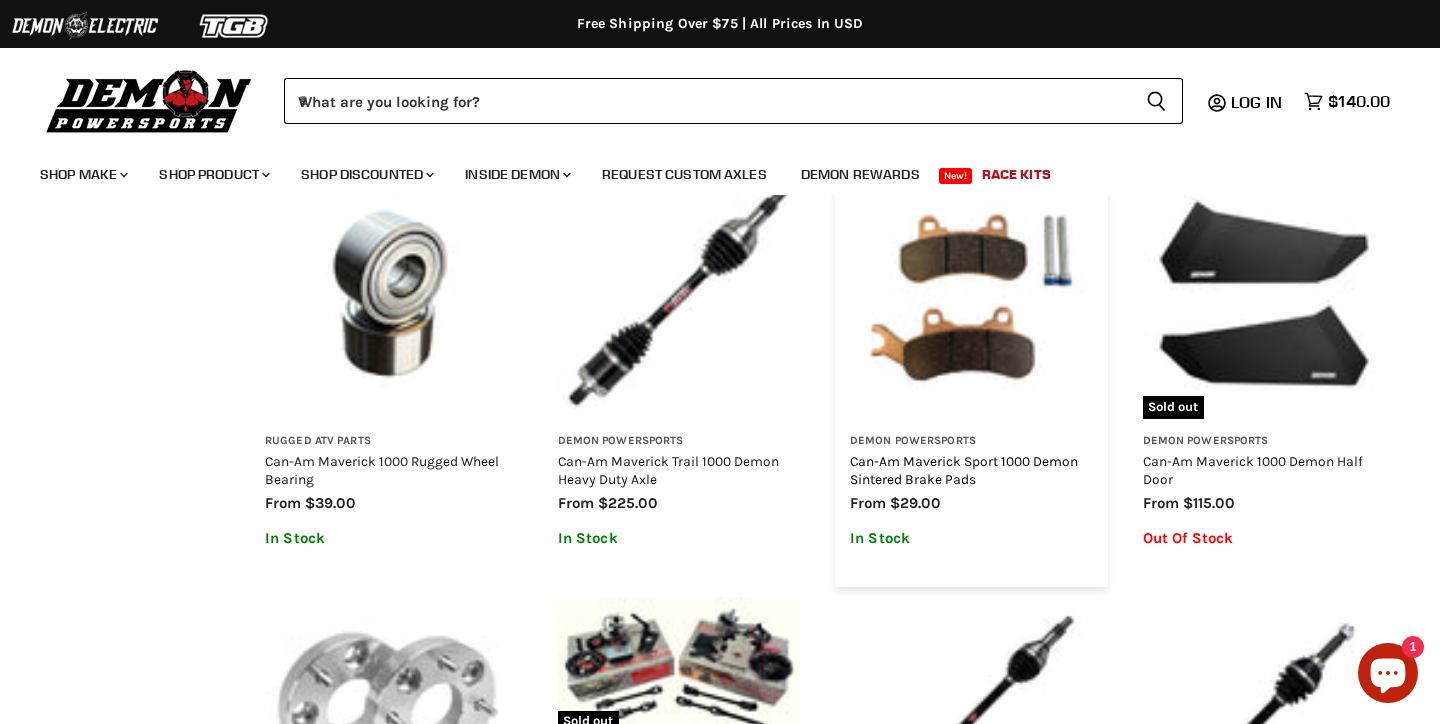 click on "Can-Am Maverick Sport 1000 Demon Sintered Brake Pads" at bounding box center [964, 470] 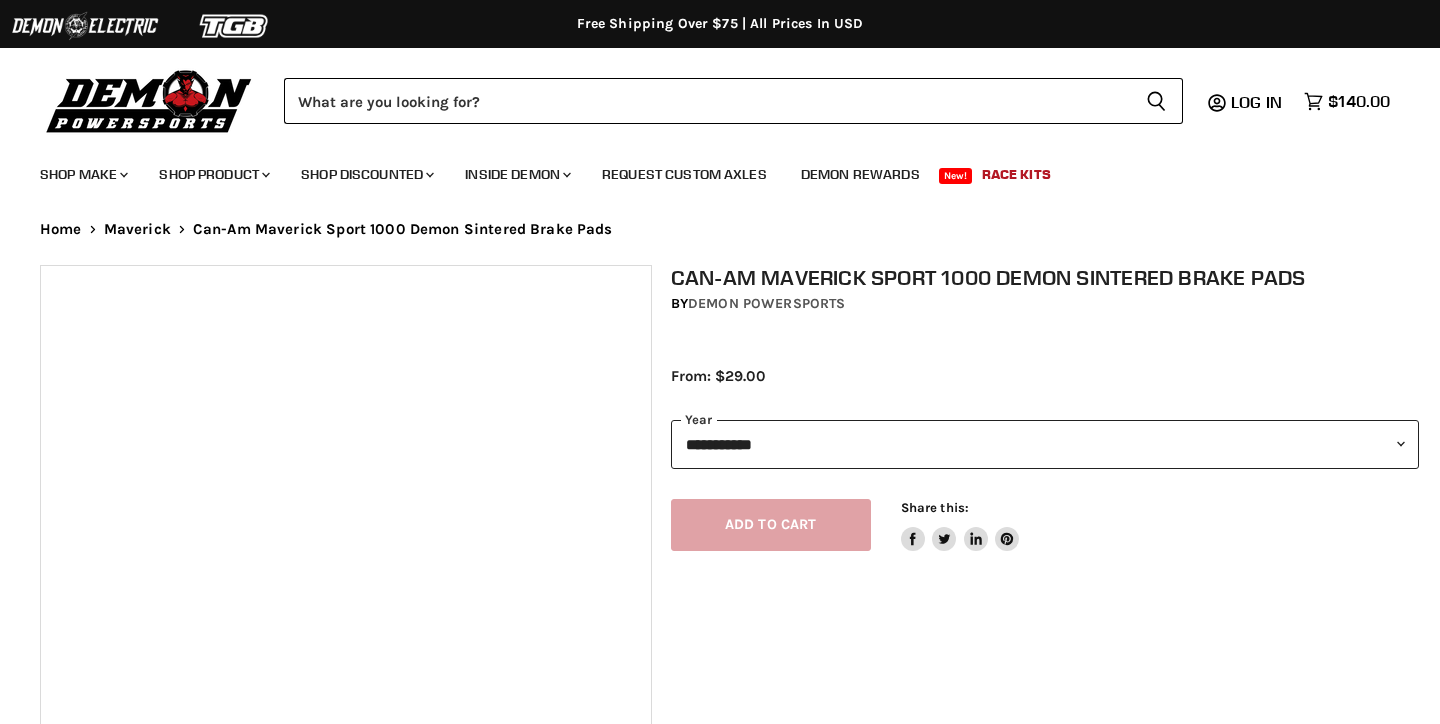 scroll, scrollTop: 0, scrollLeft: 0, axis: both 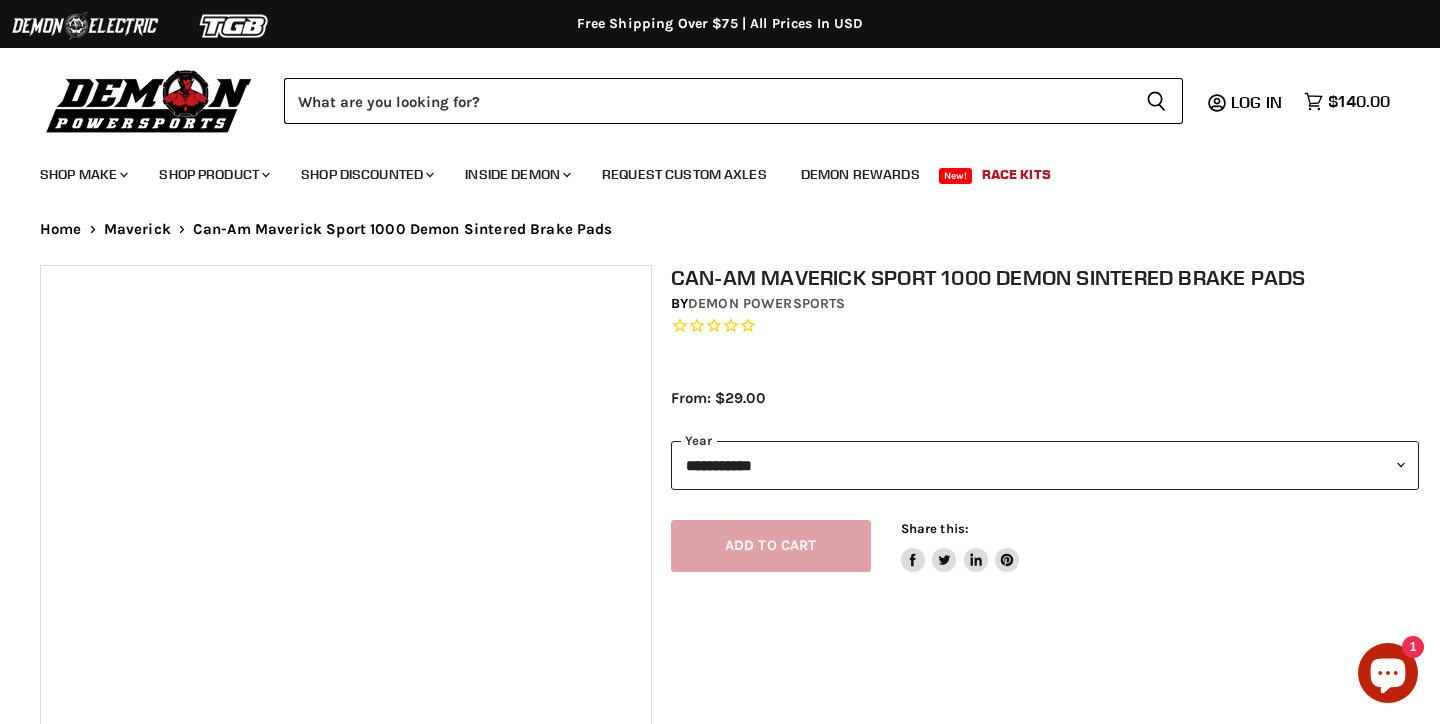 click on "**********" at bounding box center [1045, 499] 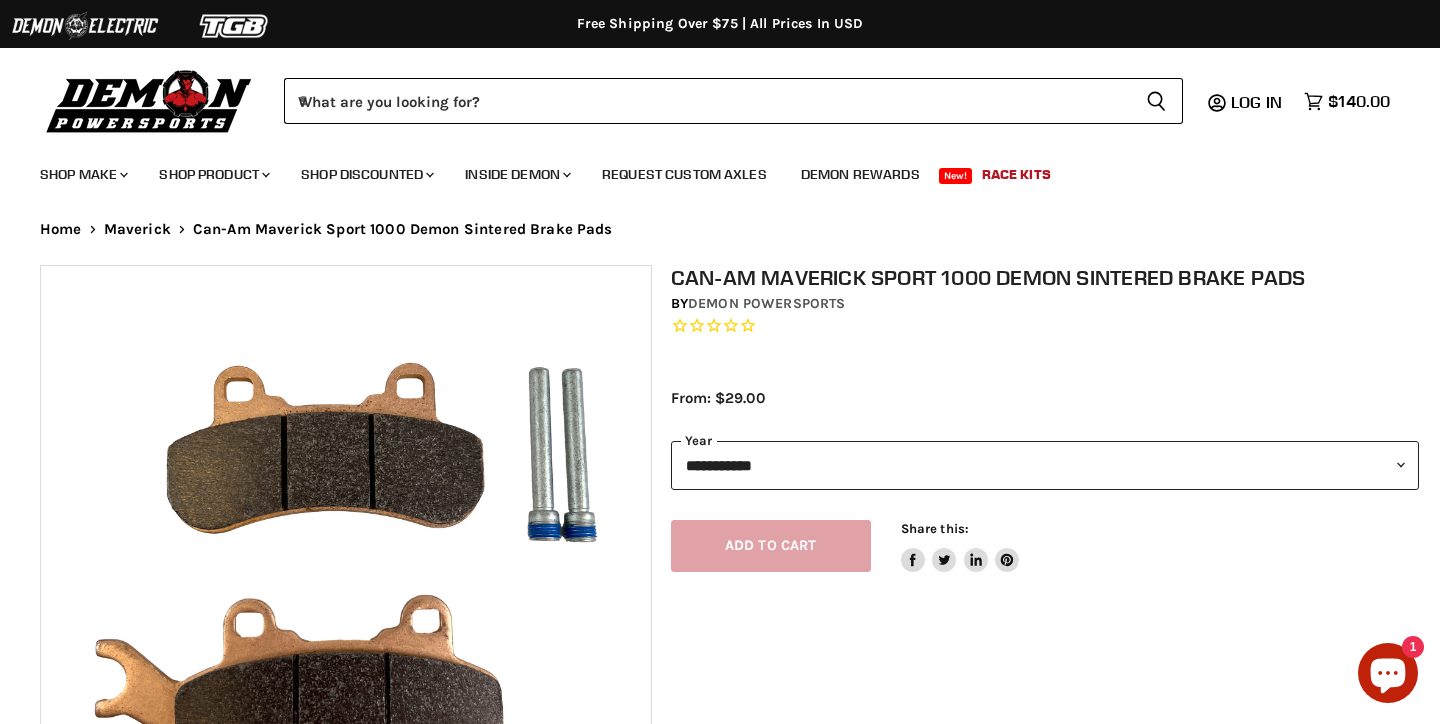 select on "****" 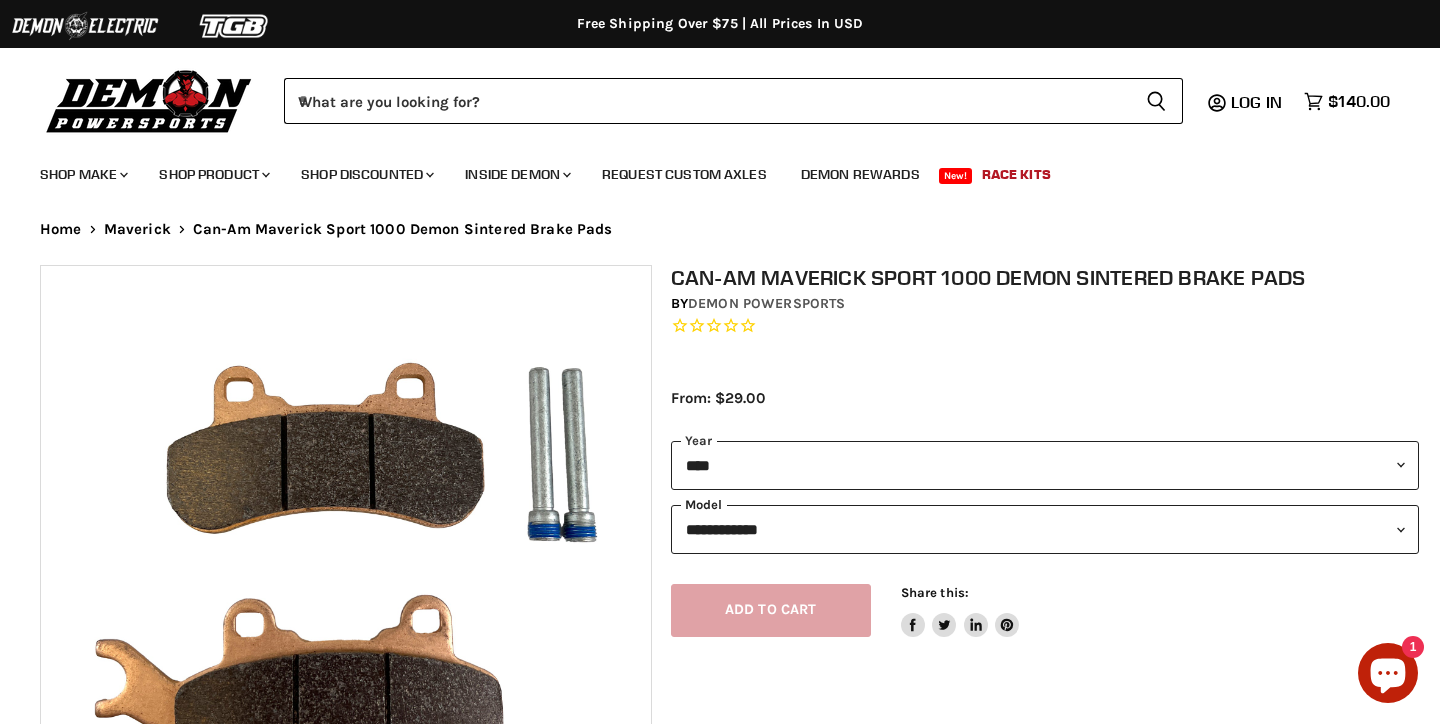 select on "**********" 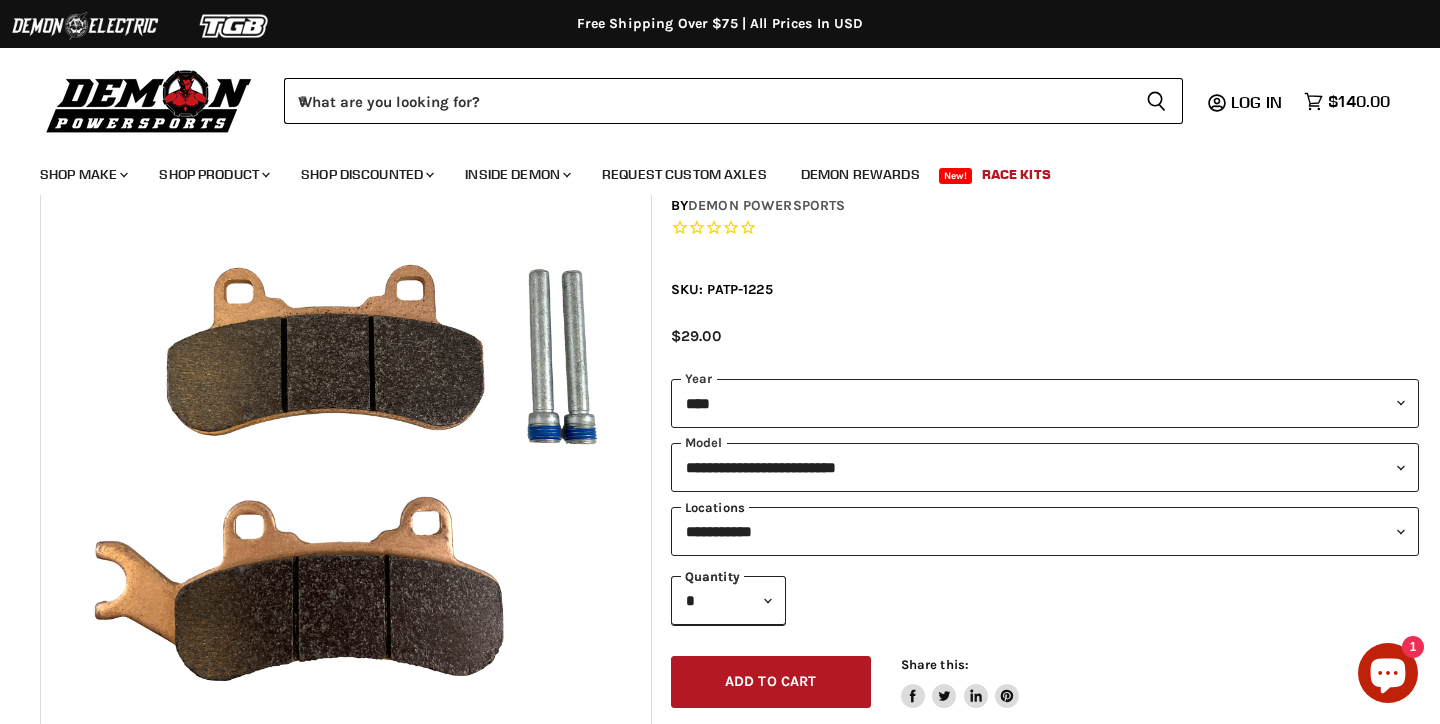 scroll, scrollTop: 99, scrollLeft: 0, axis: vertical 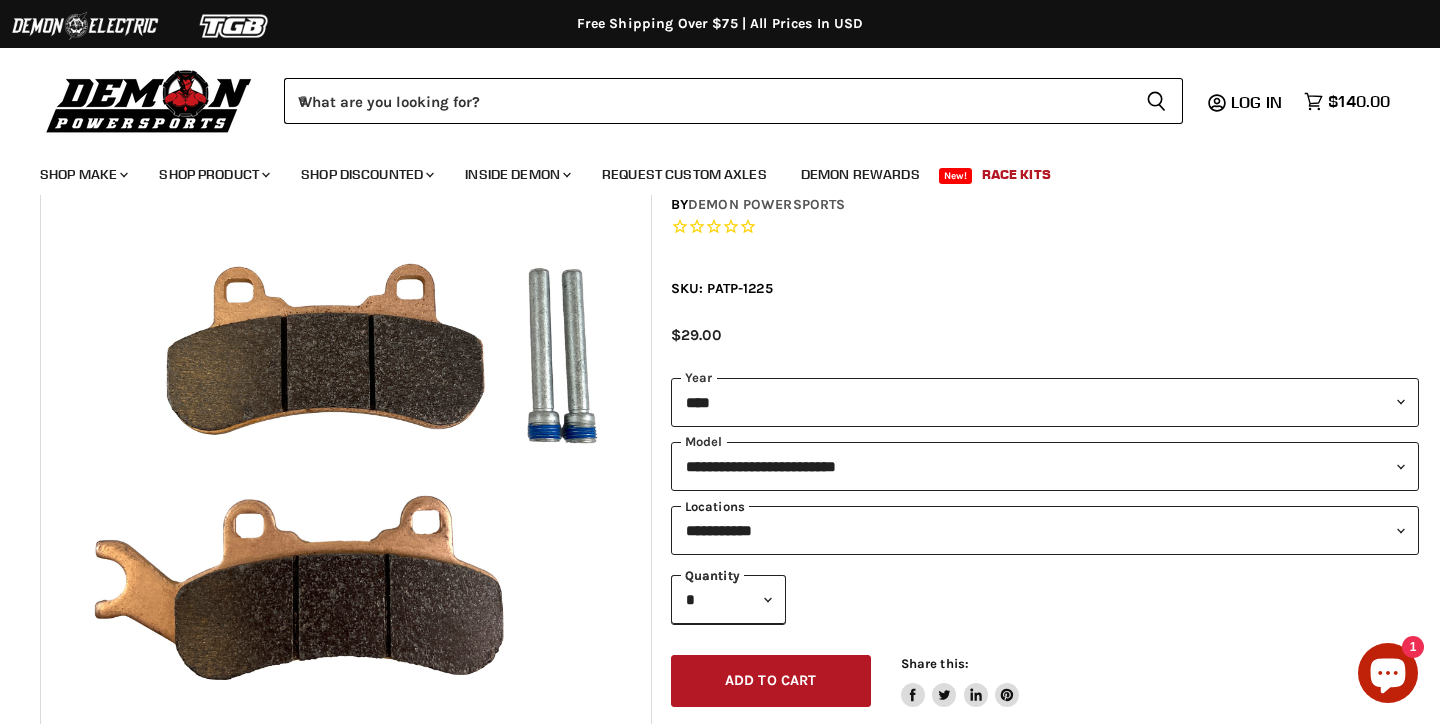 select on "**********" 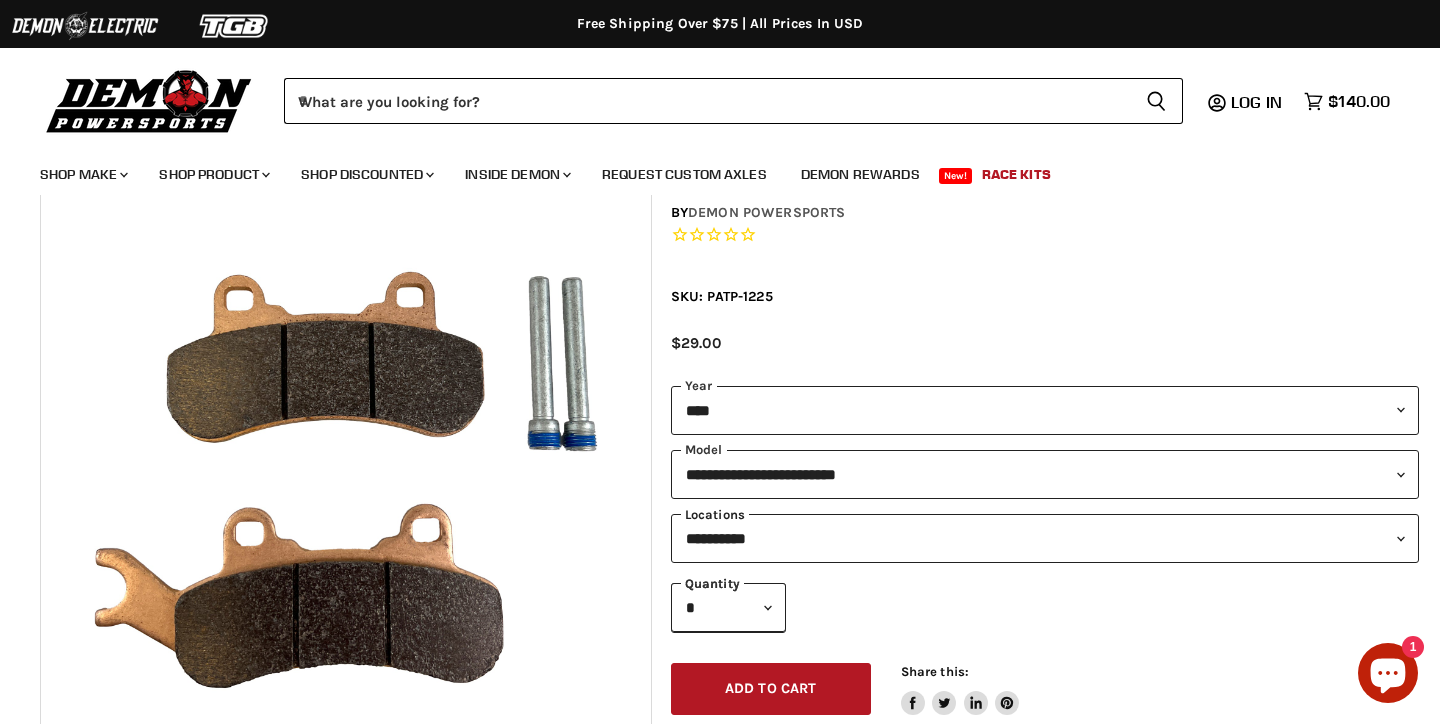 scroll, scrollTop: 87, scrollLeft: 0, axis: vertical 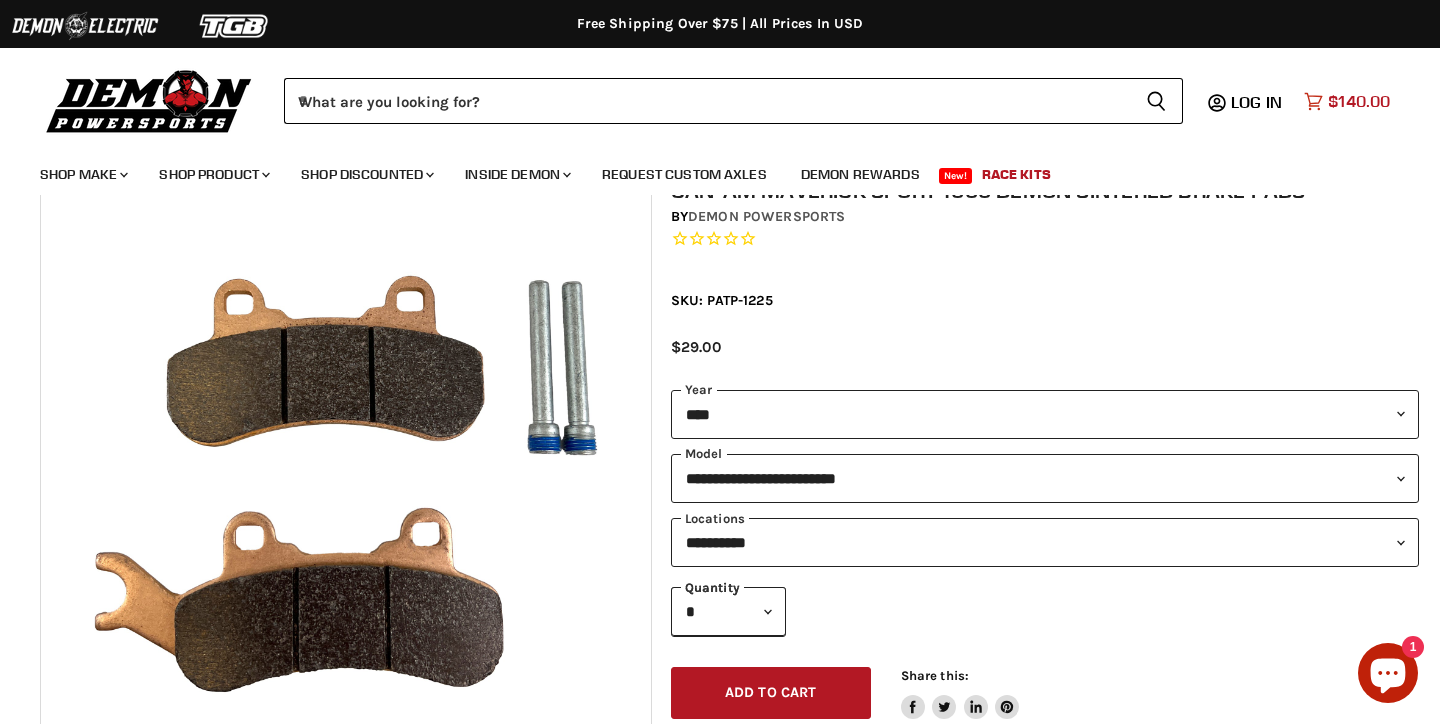 click on "$140.00" at bounding box center (1359, 101) 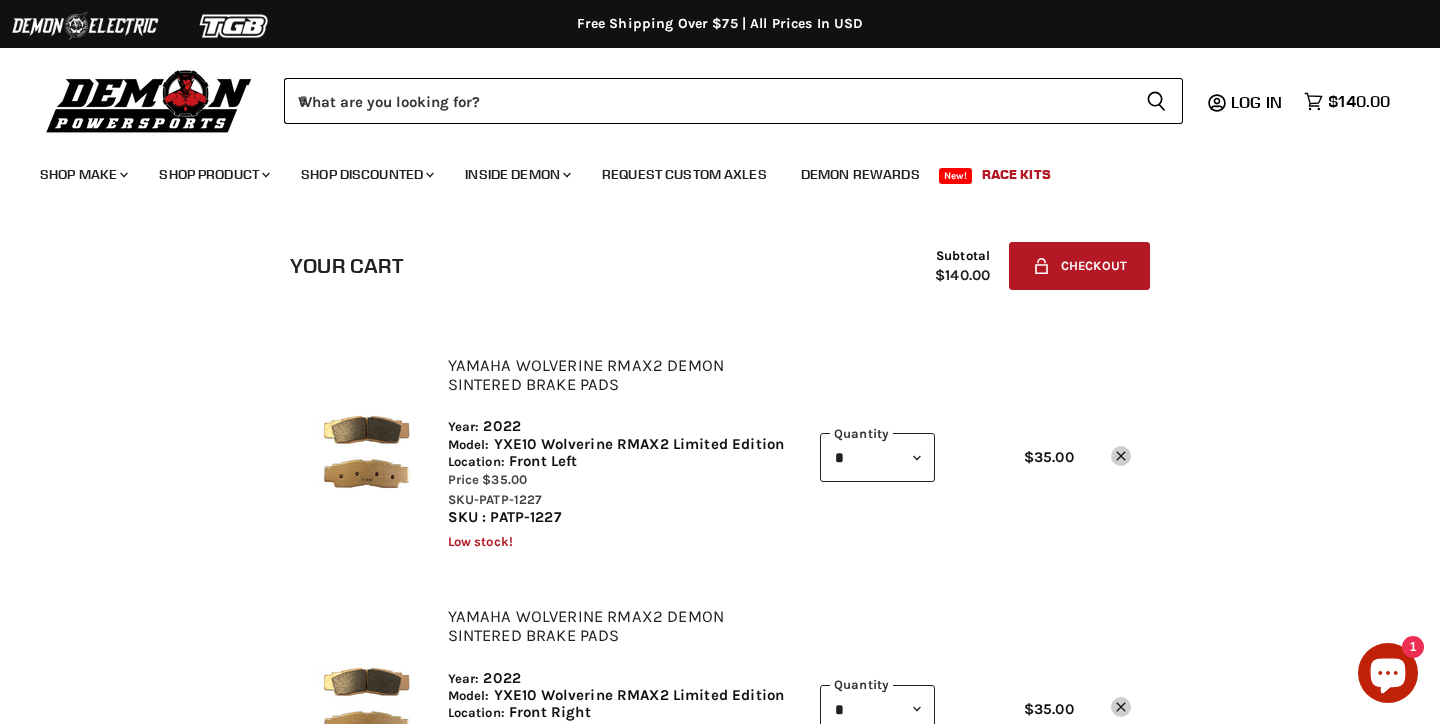 scroll, scrollTop: 0, scrollLeft: 0, axis: both 